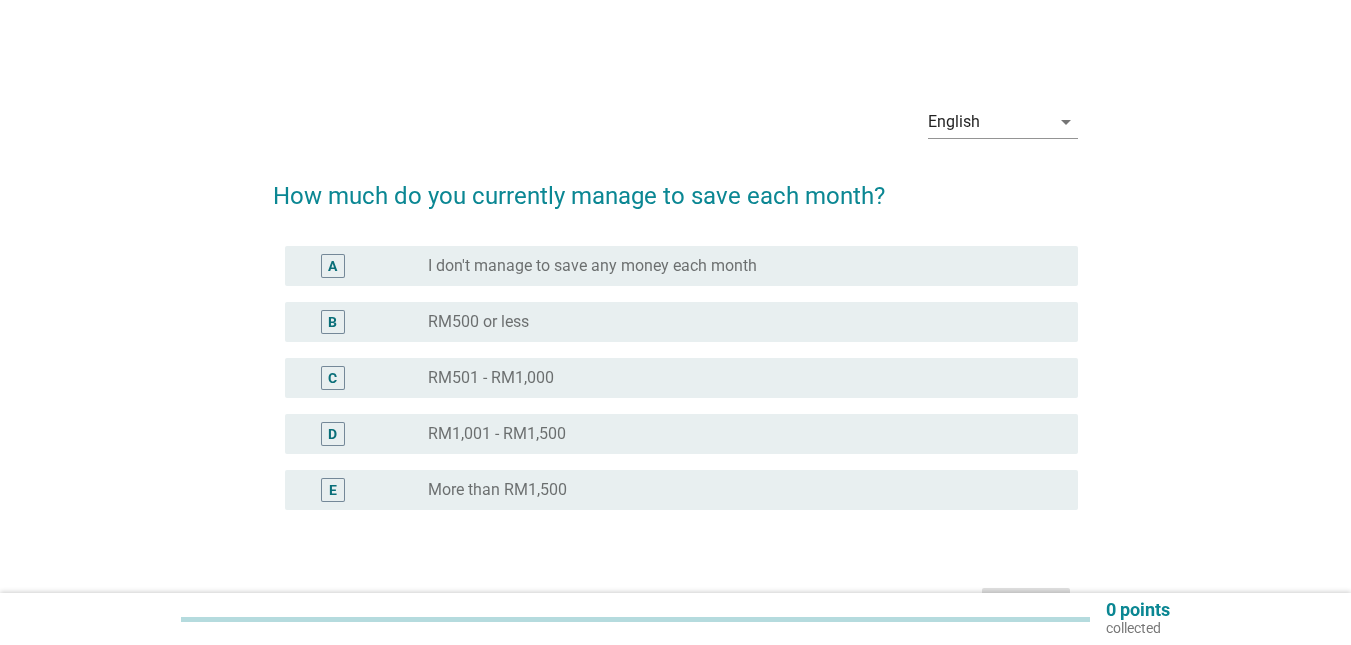scroll, scrollTop: 0, scrollLeft: 0, axis: both 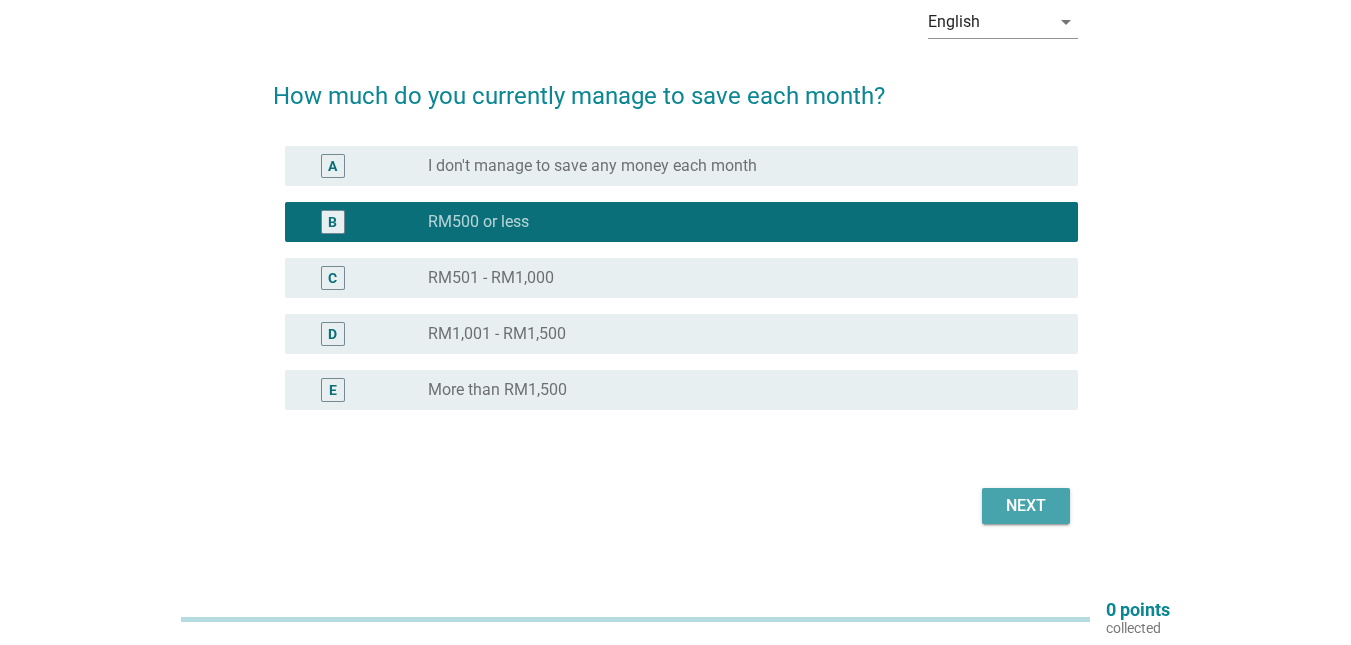 click on "Next" at bounding box center [1026, 506] 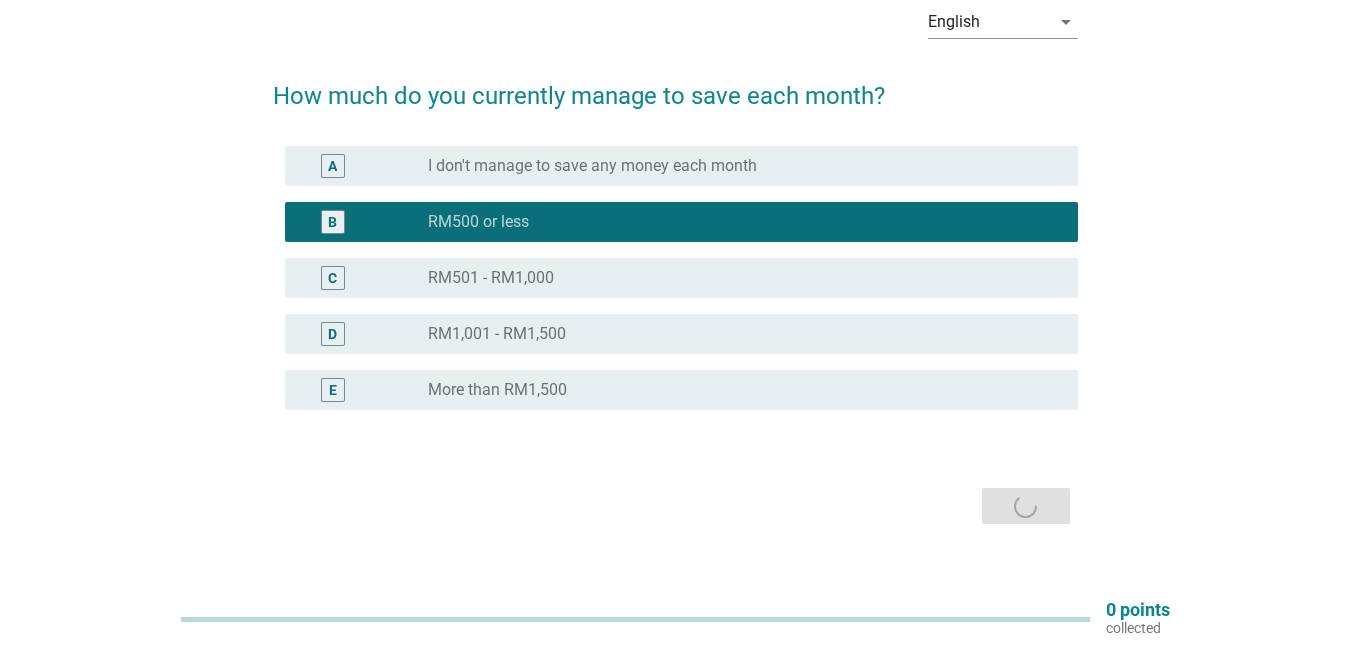 scroll, scrollTop: 0, scrollLeft: 0, axis: both 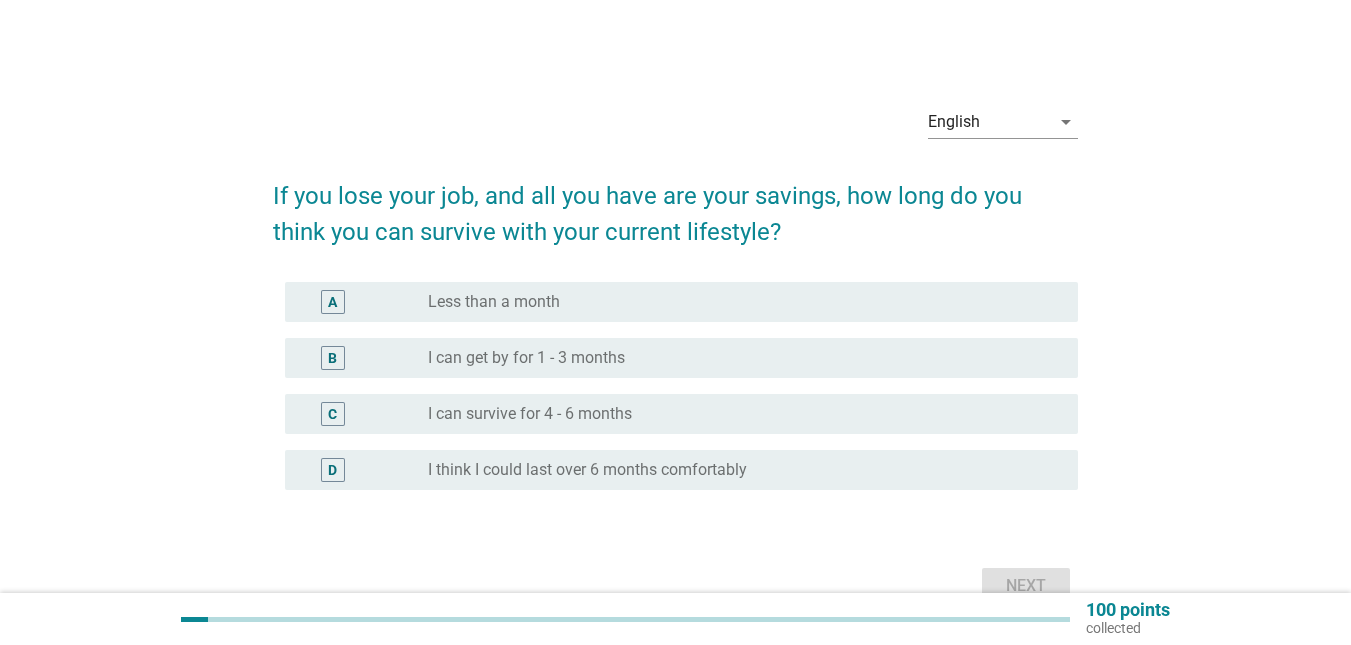 click on "I think I could last over 6 months comfortably" at bounding box center [587, 470] 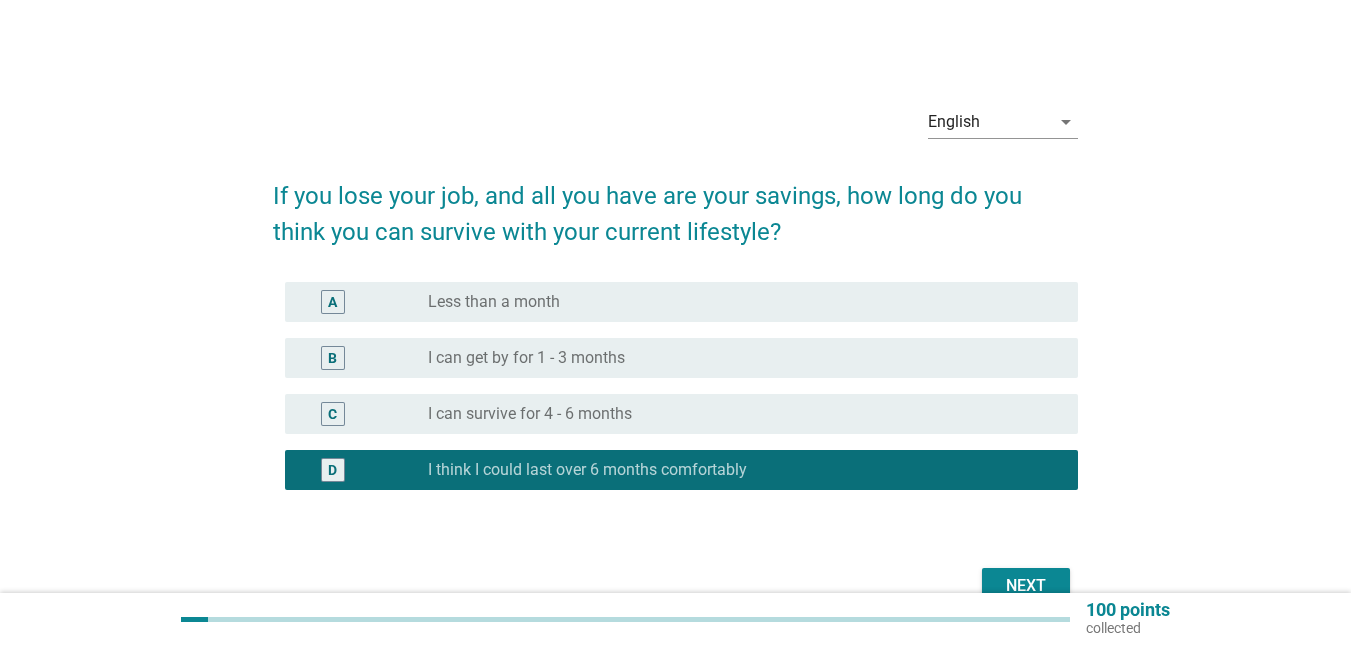 click on "Next" at bounding box center [1026, 586] 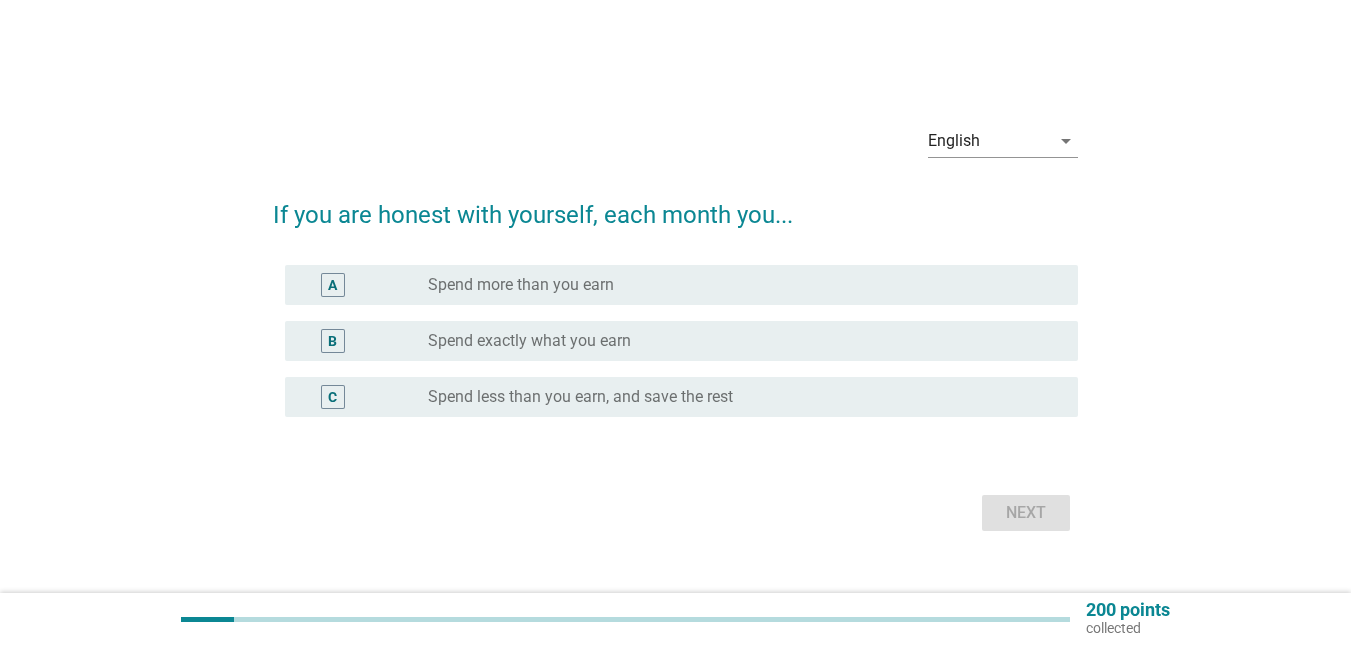 click on "C     radio_button_unchecked Spend less than you earn, and save the rest" at bounding box center (681, 397) 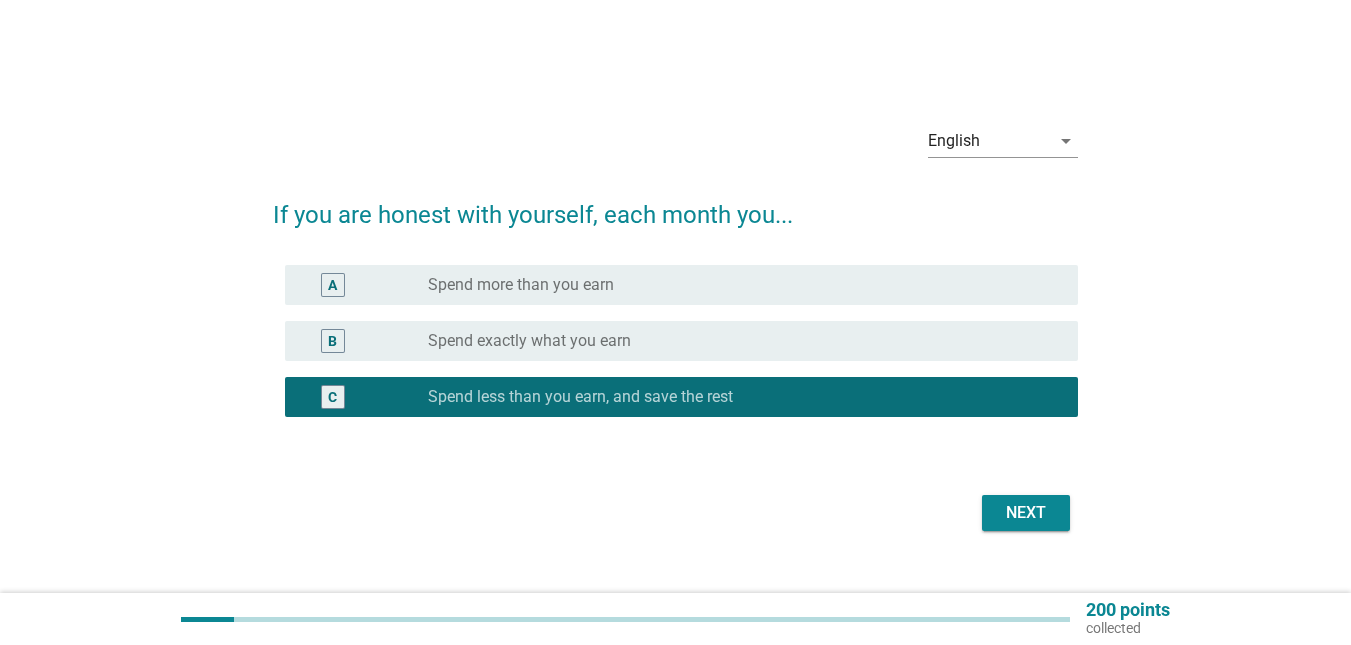 click on "Next" at bounding box center [1026, 513] 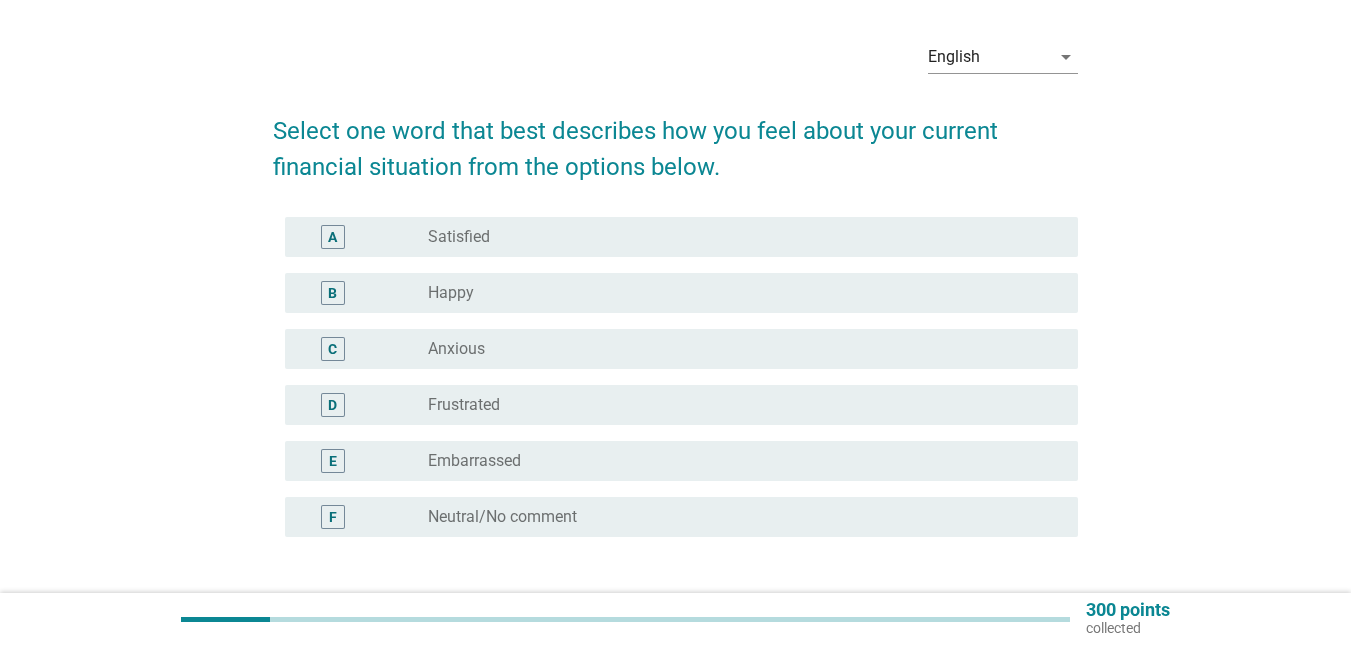 scroll, scrollTop: 100, scrollLeft: 0, axis: vertical 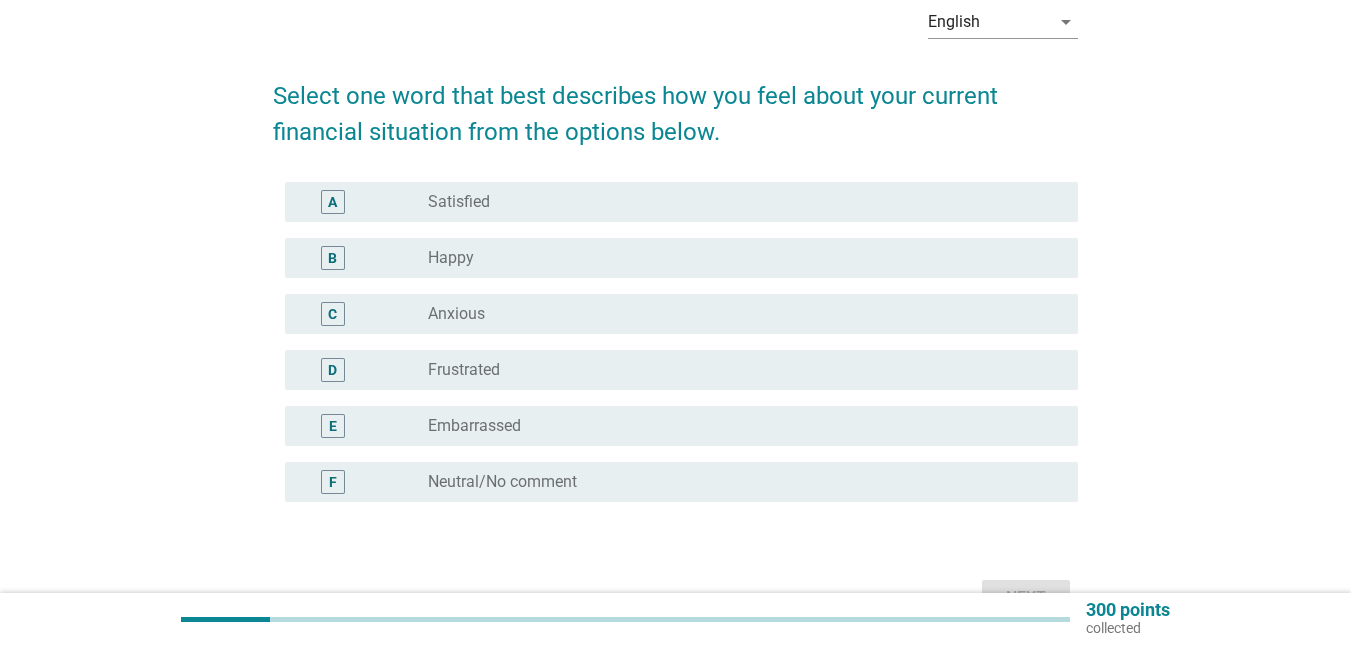 click on "radio_button_unchecked Anxious" at bounding box center [737, 314] 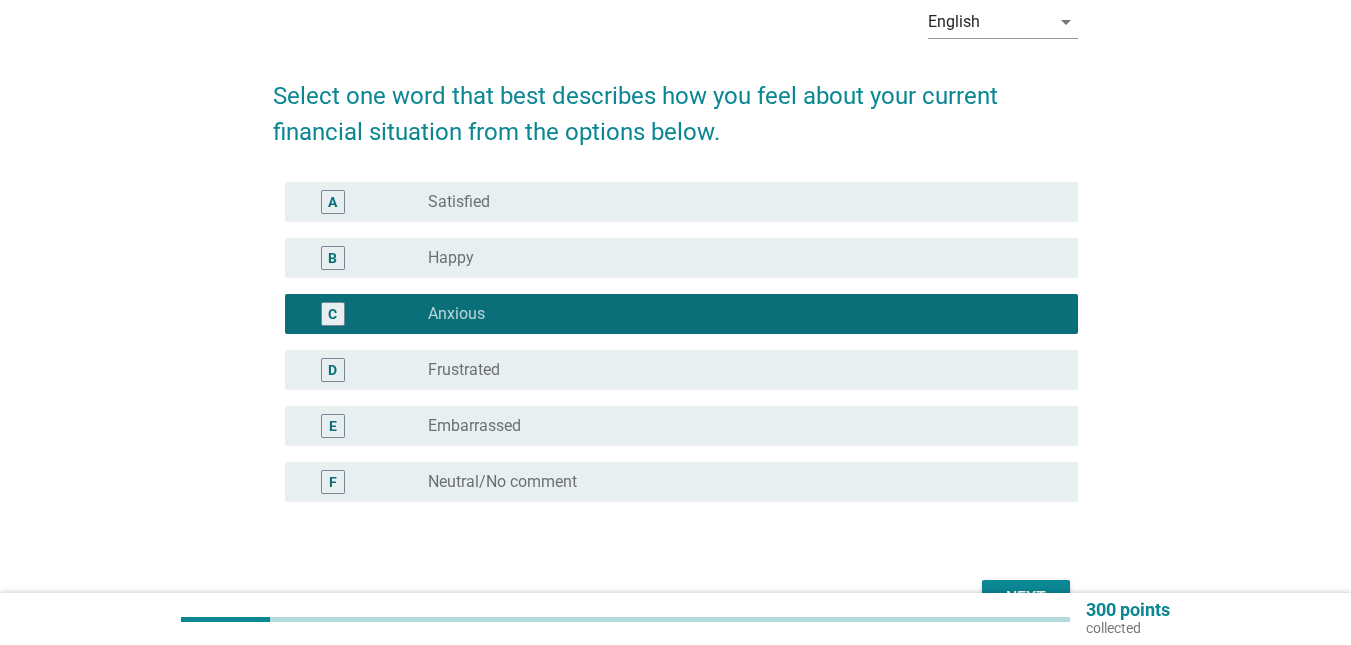 scroll, scrollTop: 200, scrollLeft: 0, axis: vertical 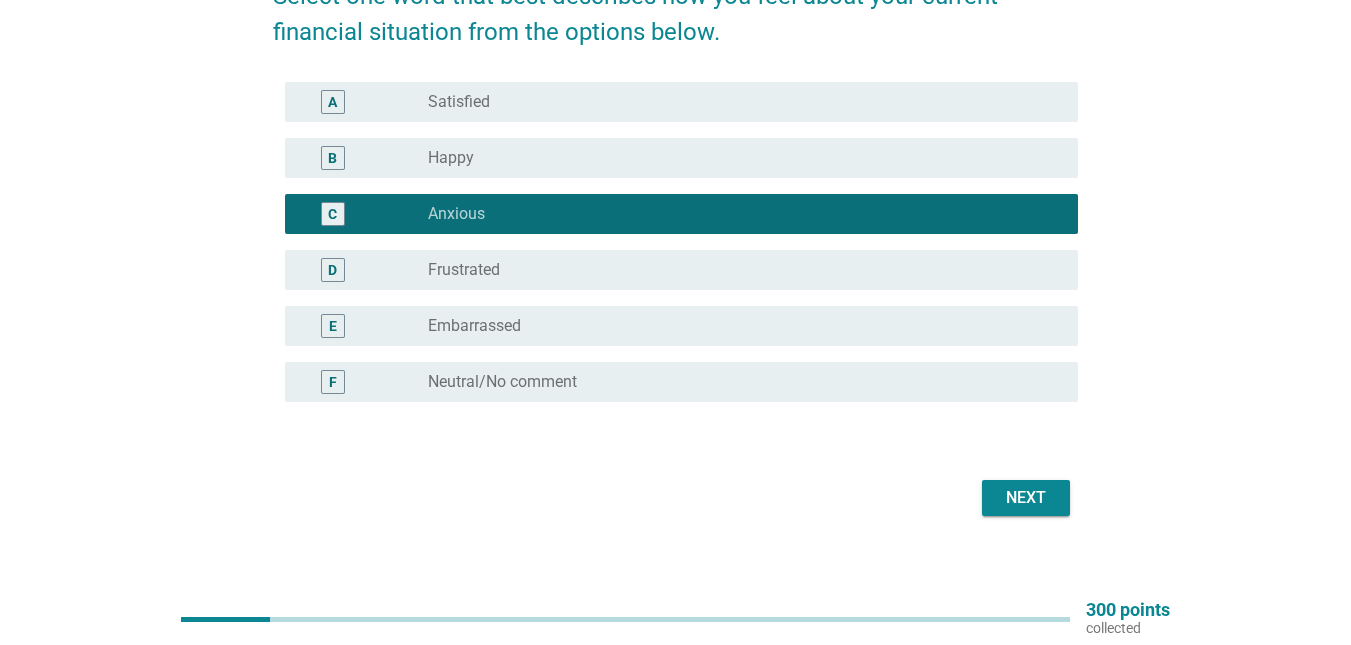 click on "Next" at bounding box center (1026, 498) 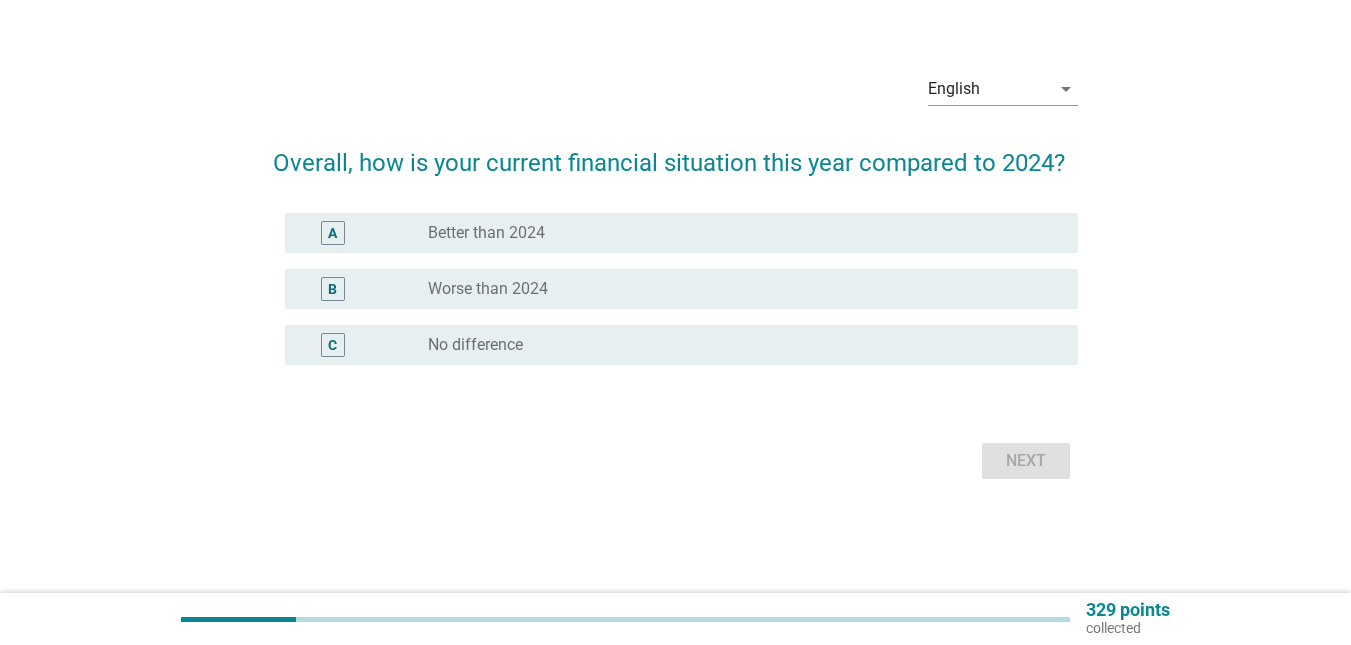 scroll, scrollTop: 0, scrollLeft: 0, axis: both 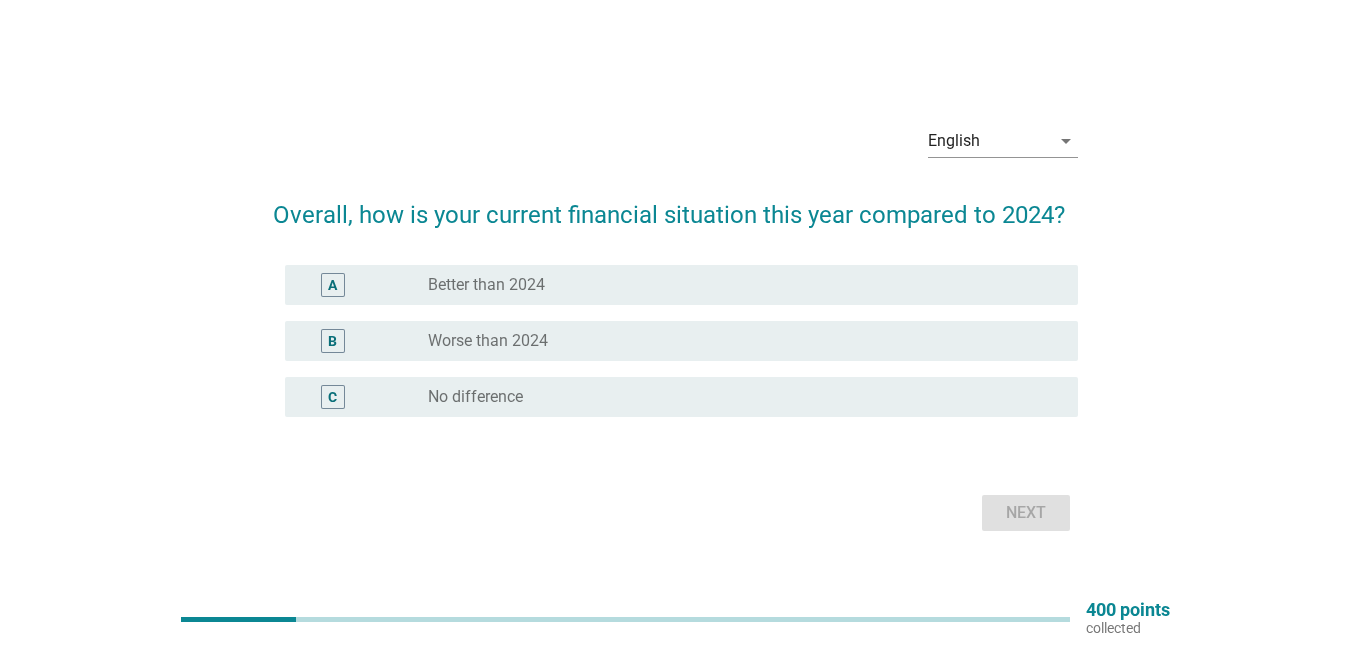 click on "Worse than 2024" at bounding box center (488, 341) 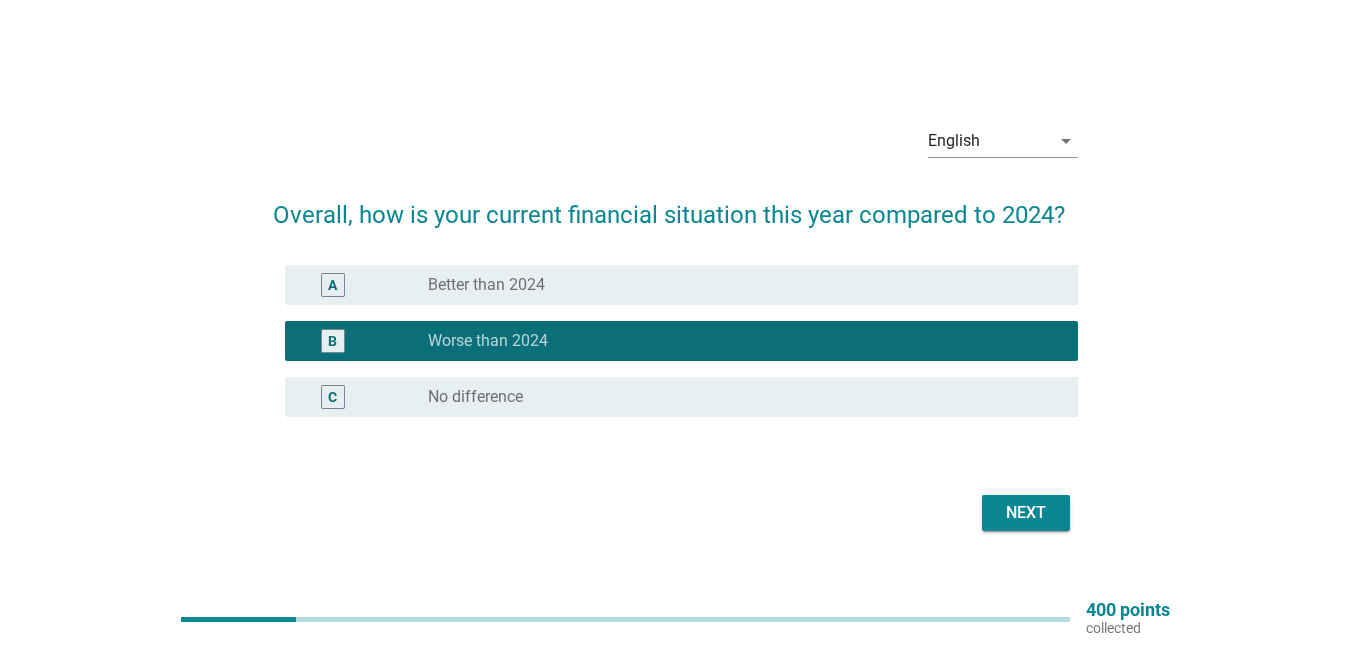 click on "C     radio_button_unchecked No difference" at bounding box center [681, 397] 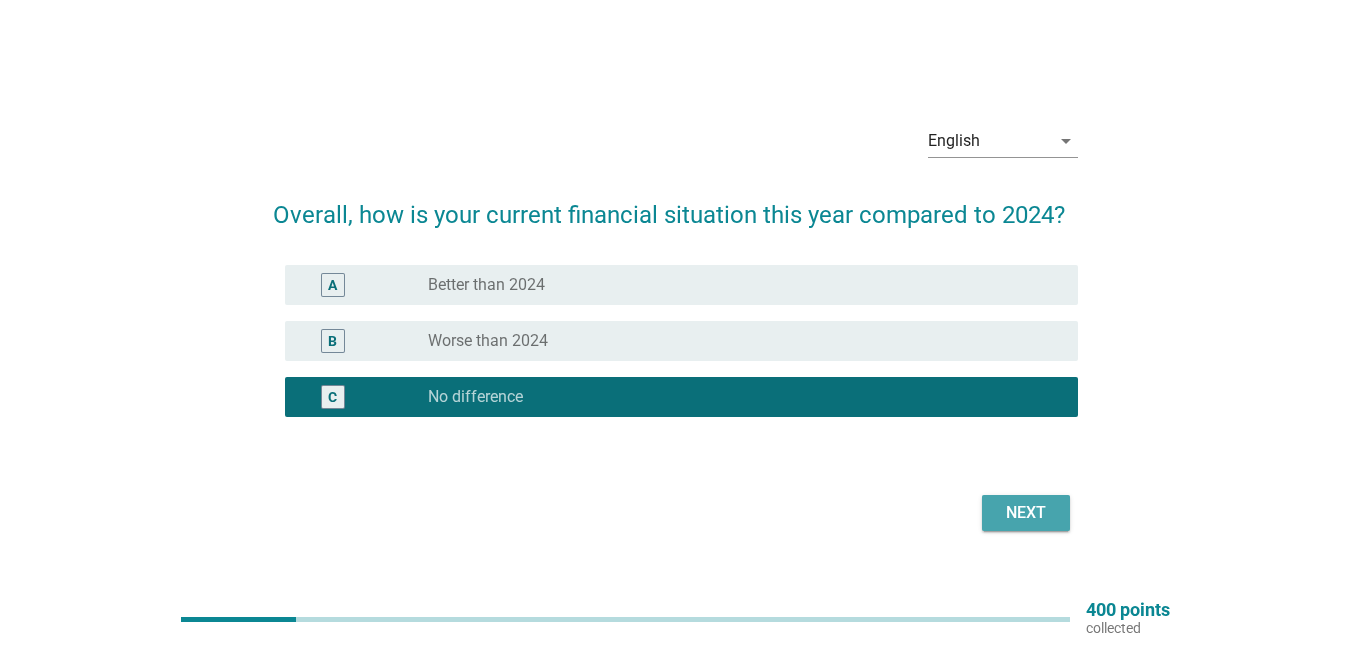 click on "Next" at bounding box center (1026, 513) 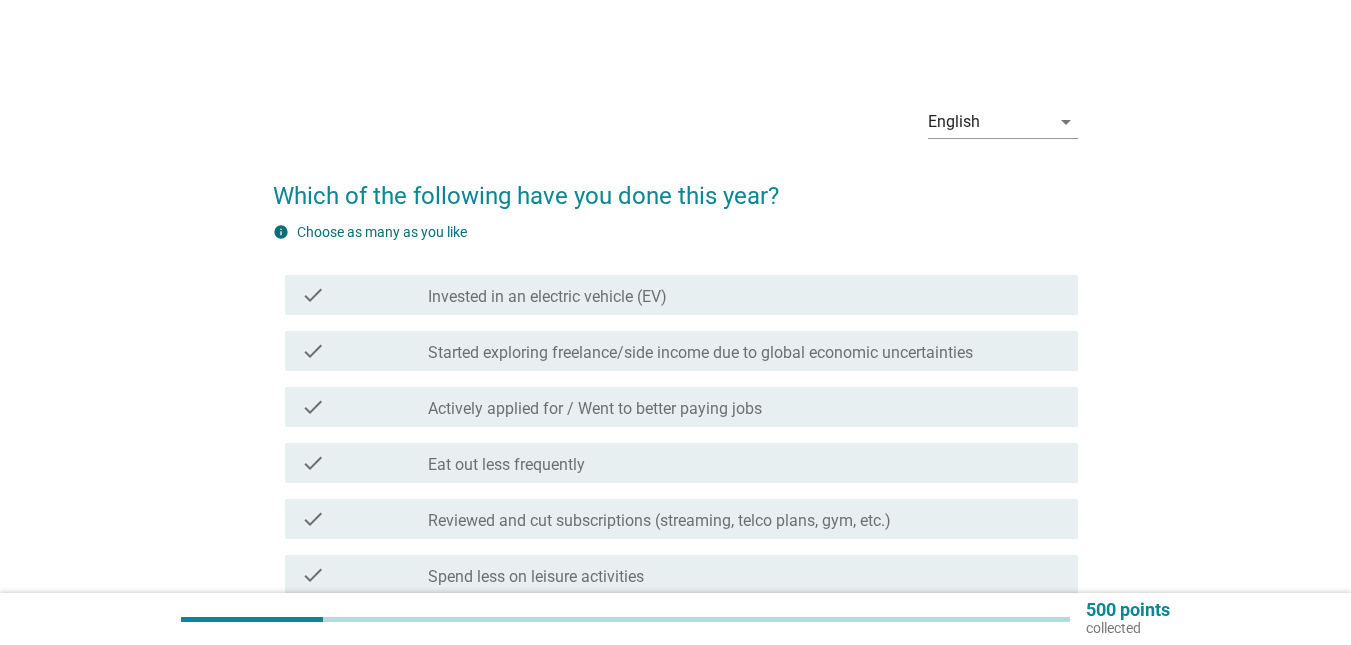 scroll, scrollTop: 100, scrollLeft: 0, axis: vertical 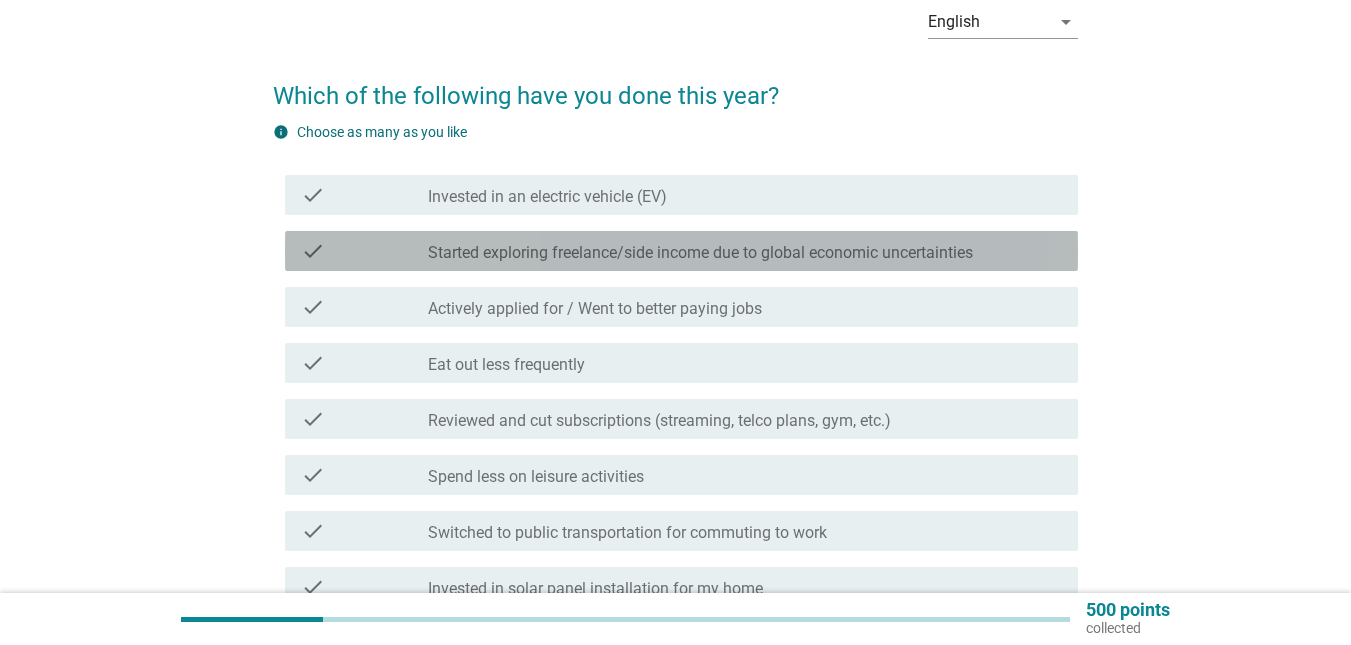 click on "Started exploring freelance/side income due to global economic uncertainties" at bounding box center [700, 253] 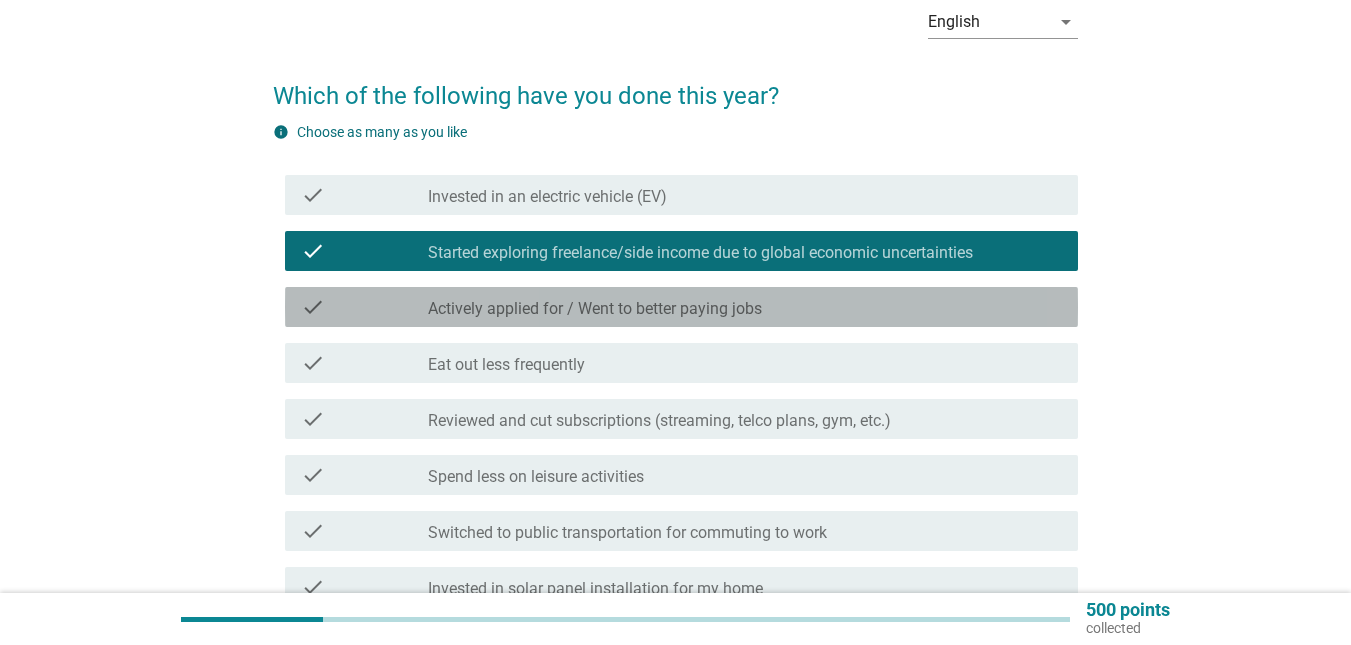 click on "check_box_outline_blank Actively applied for / Went to better paying jobs" at bounding box center [745, 307] 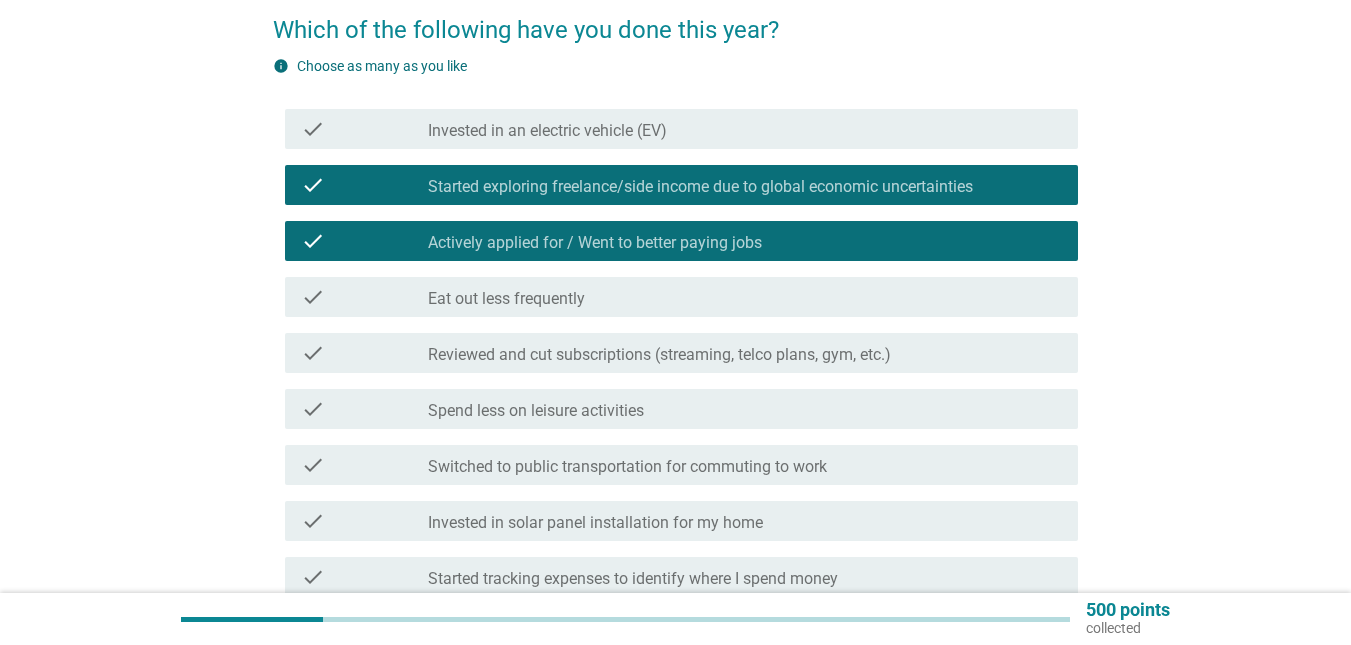 scroll, scrollTop: 200, scrollLeft: 0, axis: vertical 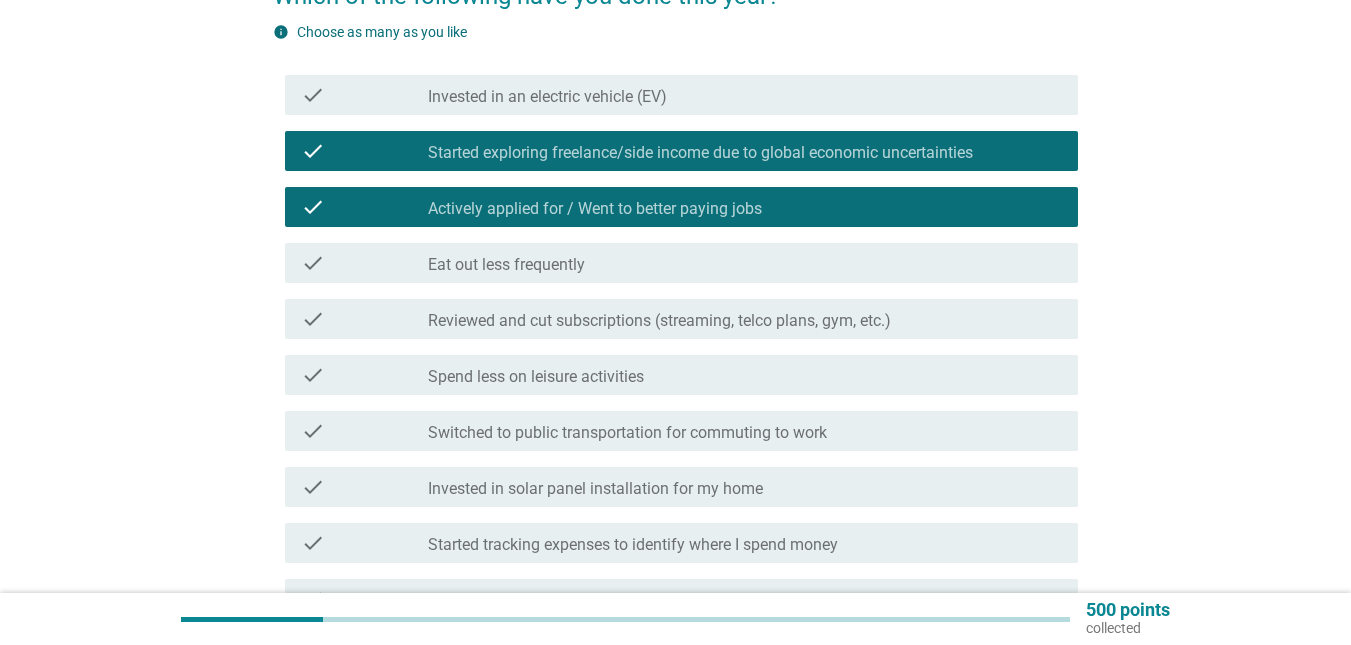 click on "Eat out less frequently" at bounding box center [506, 265] 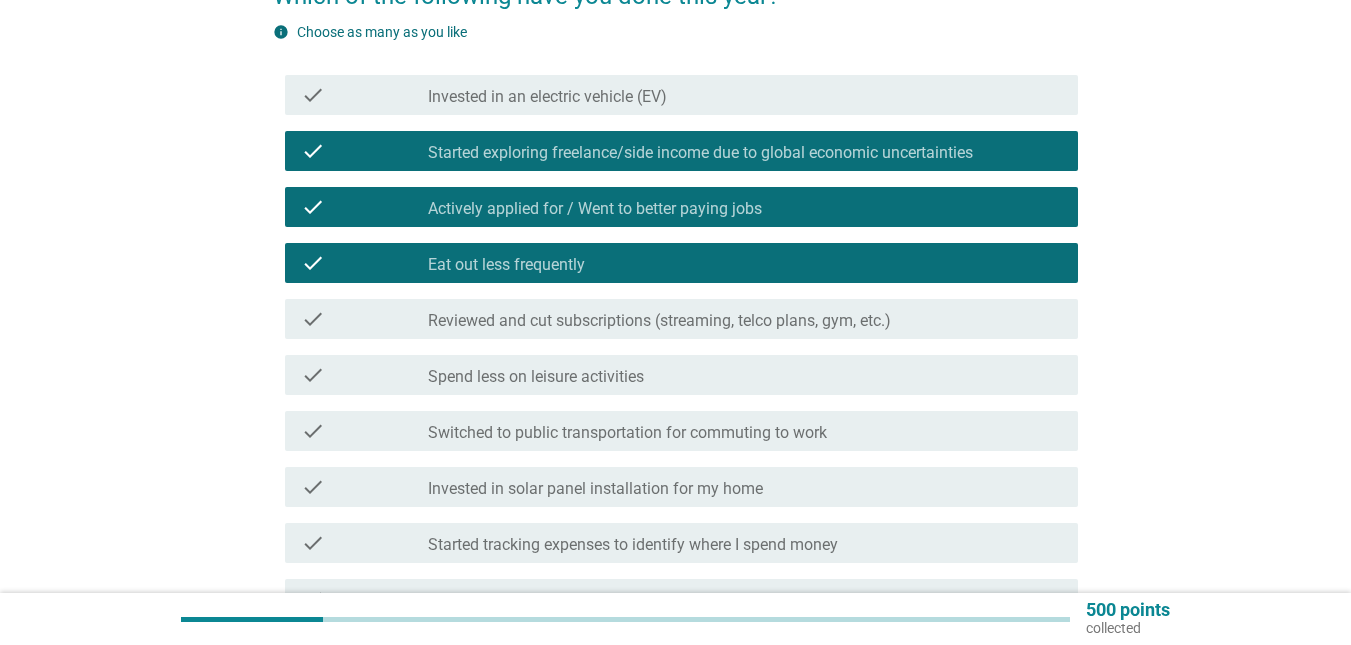 click on "check     check_box_outline_blank Reviewed and cut subscriptions (streaming, telco plans, gym, etc.)" at bounding box center [681, 319] 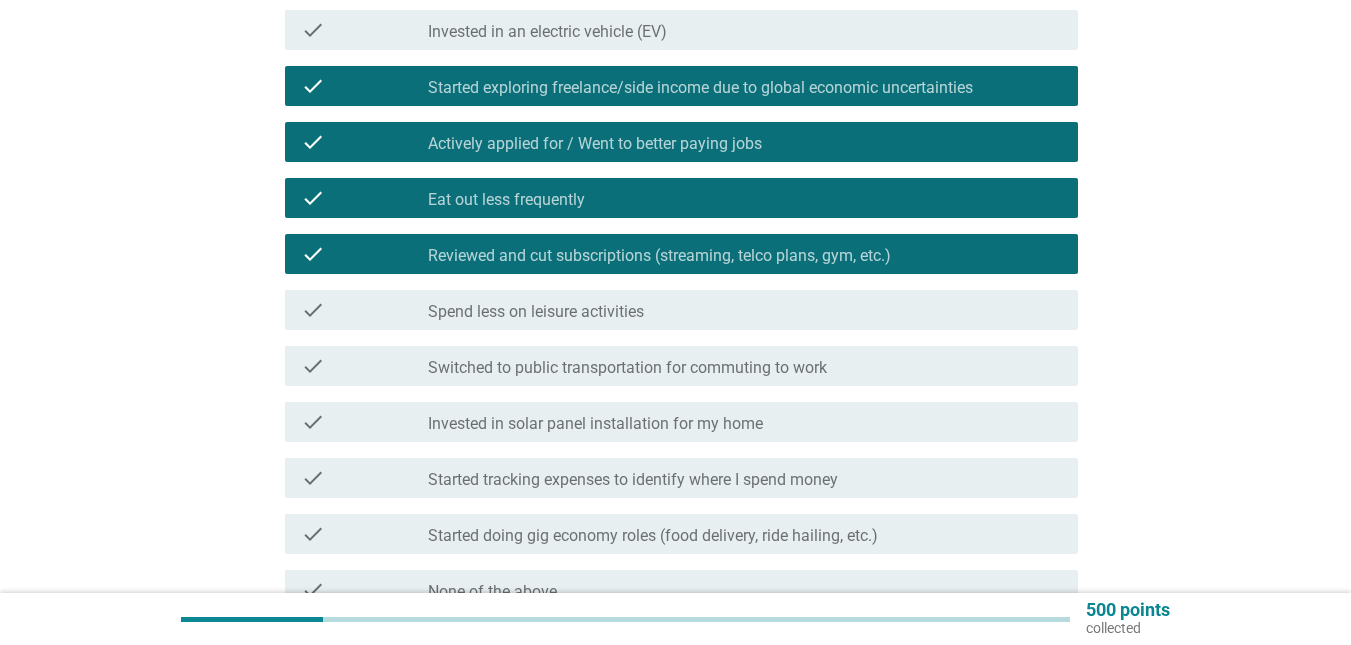 scroll, scrollTop: 300, scrollLeft: 0, axis: vertical 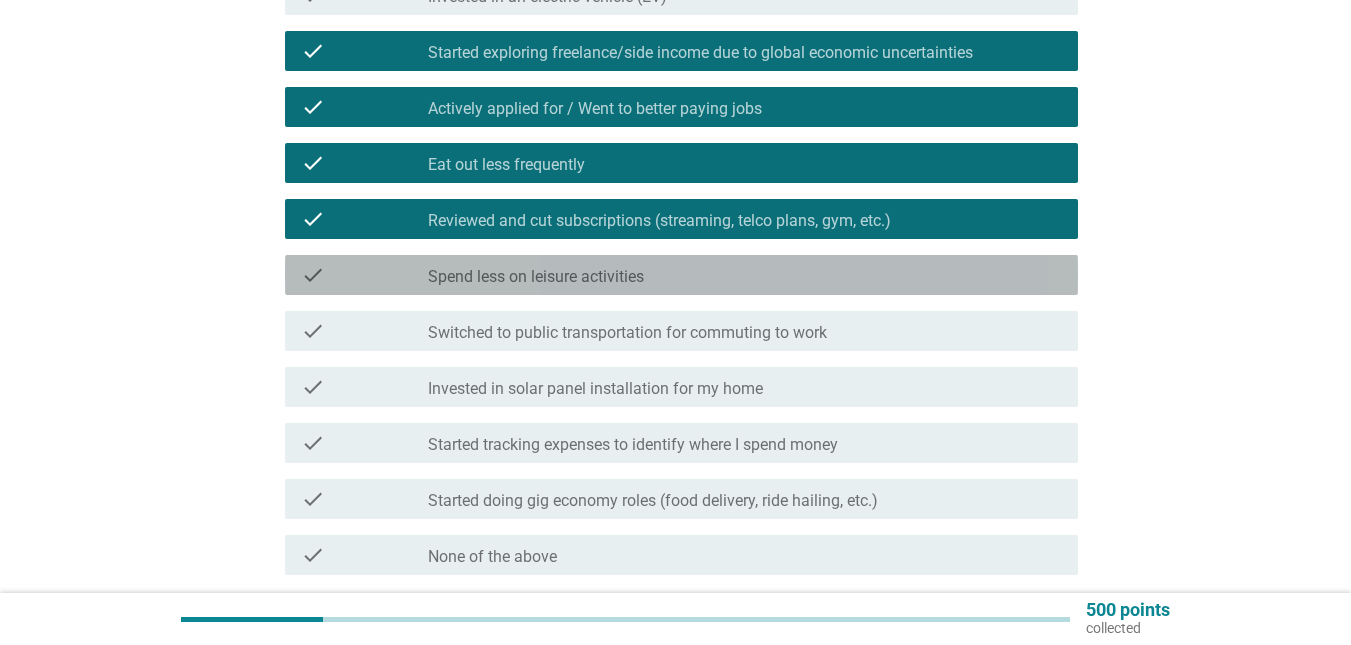 click on "check     check_box_outline_blank Spend less on leisure activities" at bounding box center (681, 275) 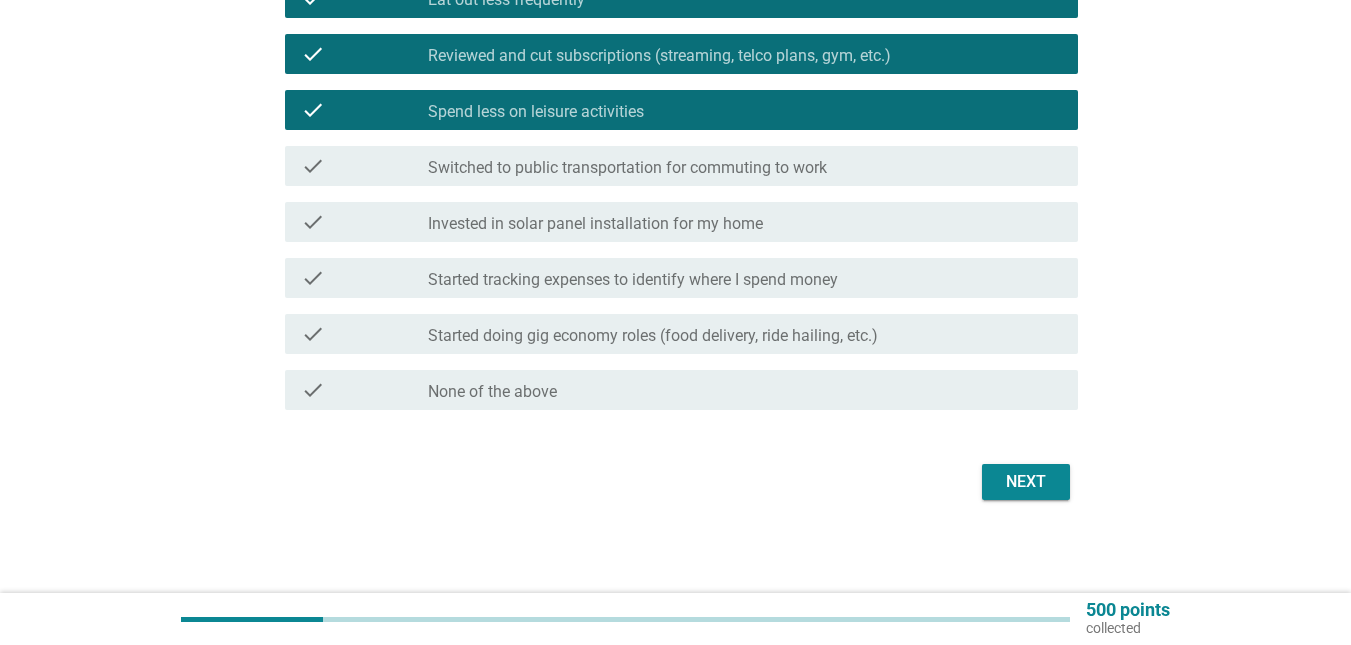 scroll, scrollTop: 468, scrollLeft: 0, axis: vertical 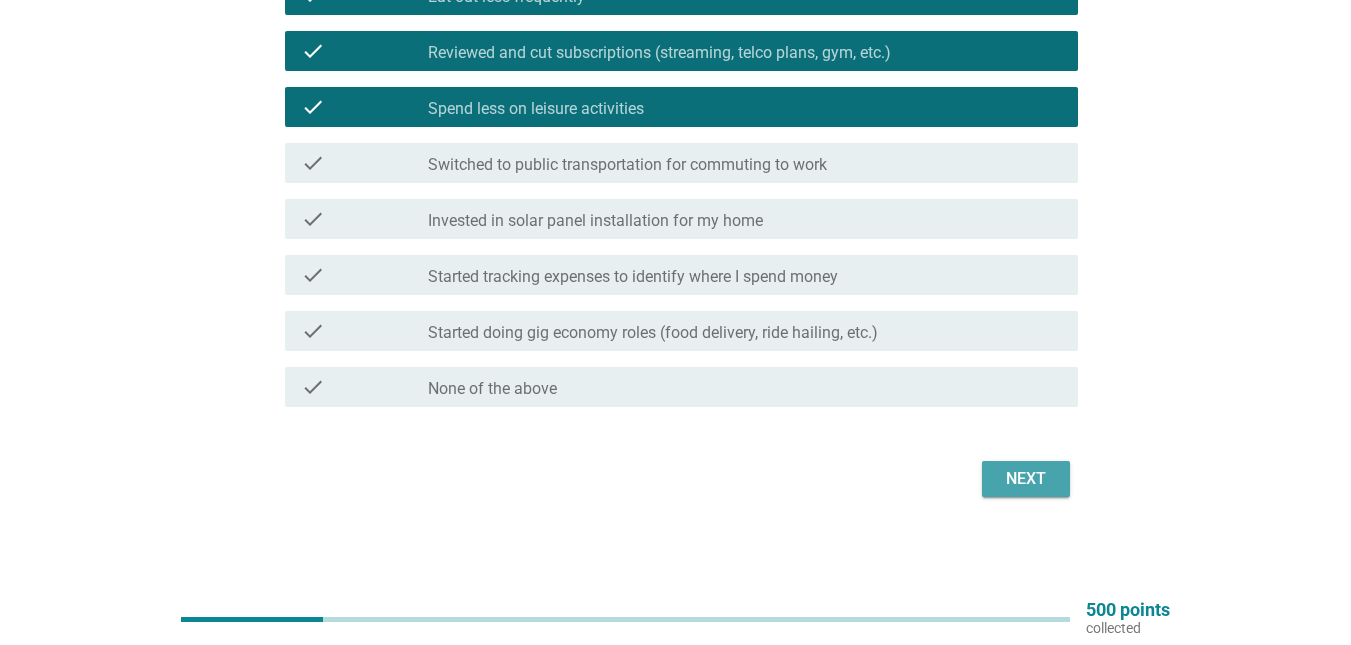 click on "Next" at bounding box center [1026, 479] 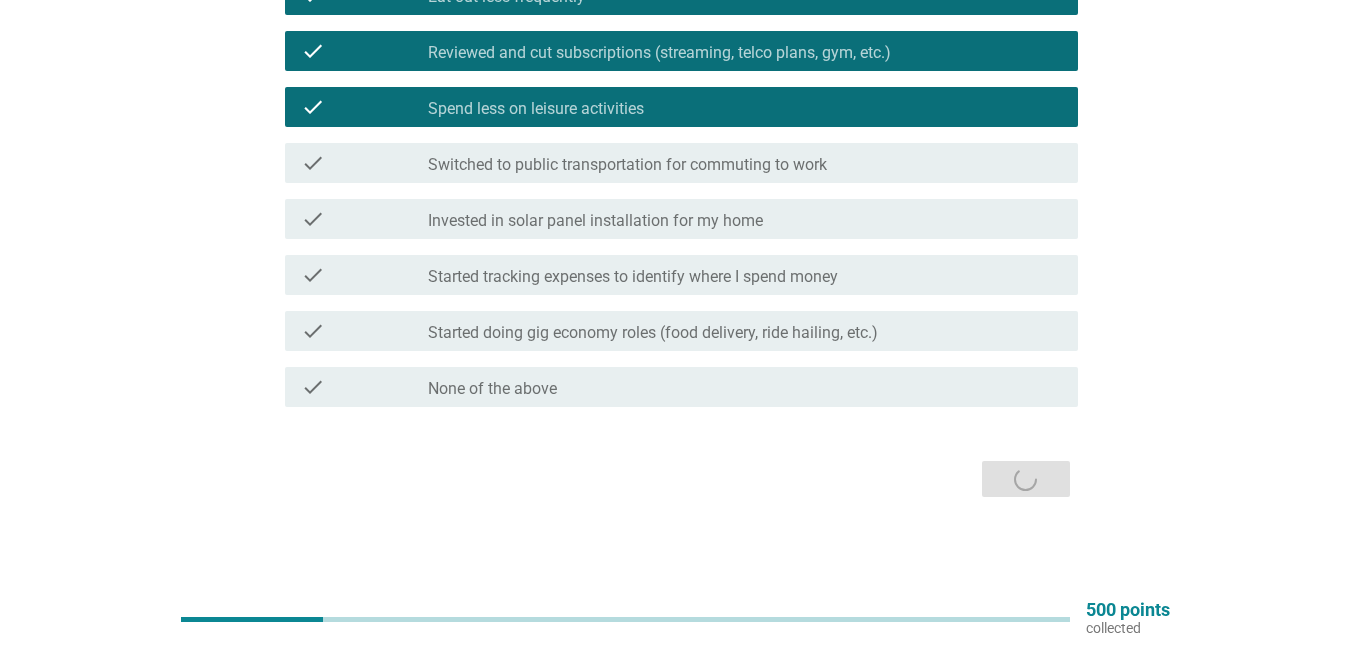 scroll, scrollTop: 0, scrollLeft: 0, axis: both 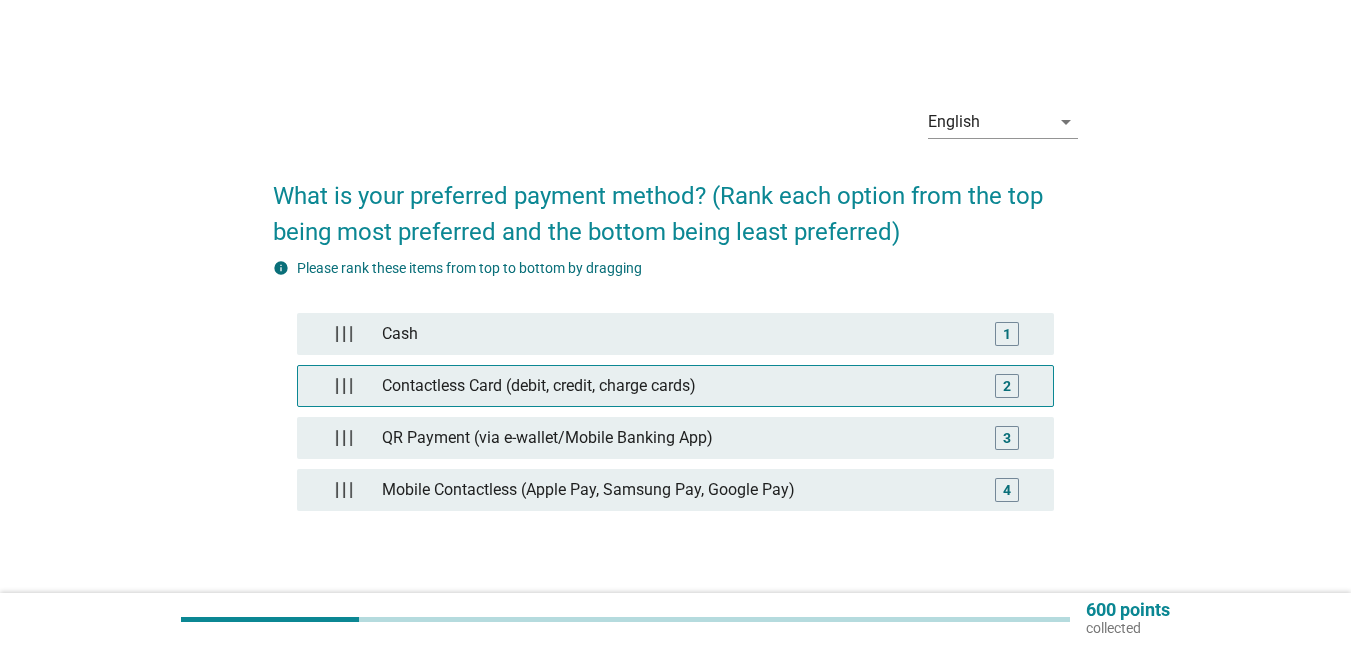 click on "Contactless Card (debit, credit, charge cards)" at bounding box center [675, 386] 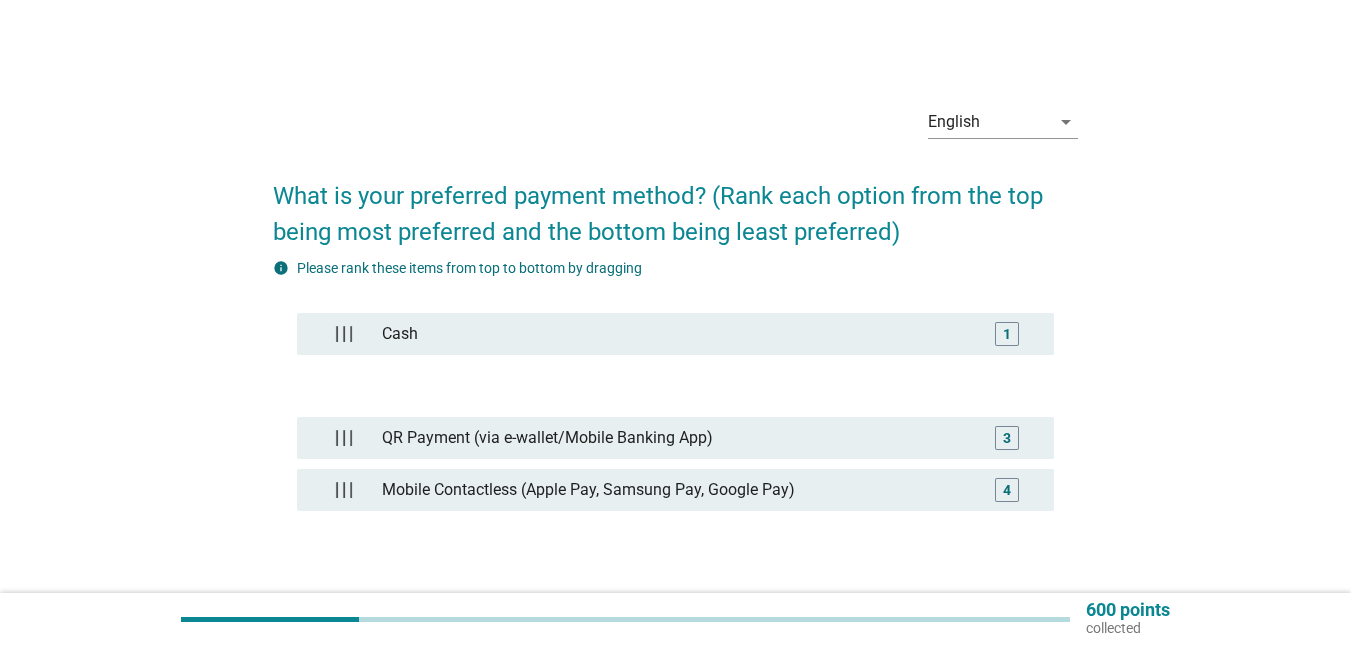 type 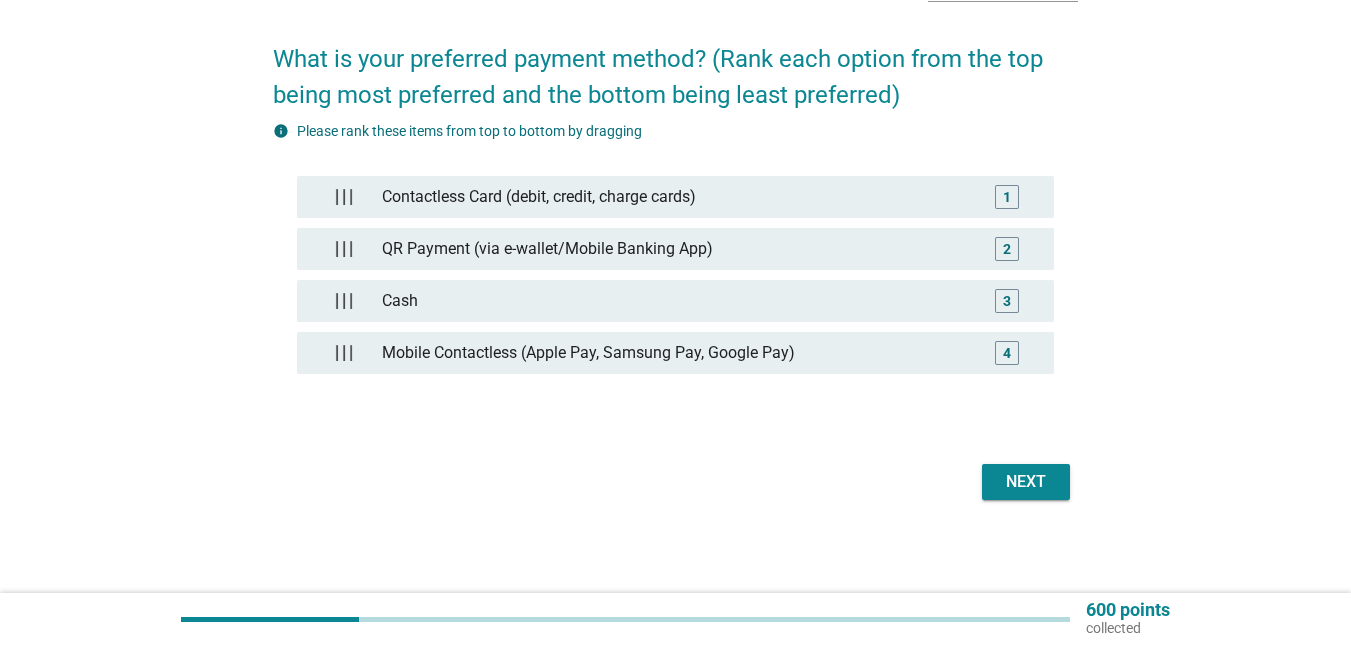 scroll, scrollTop: 140, scrollLeft: 0, axis: vertical 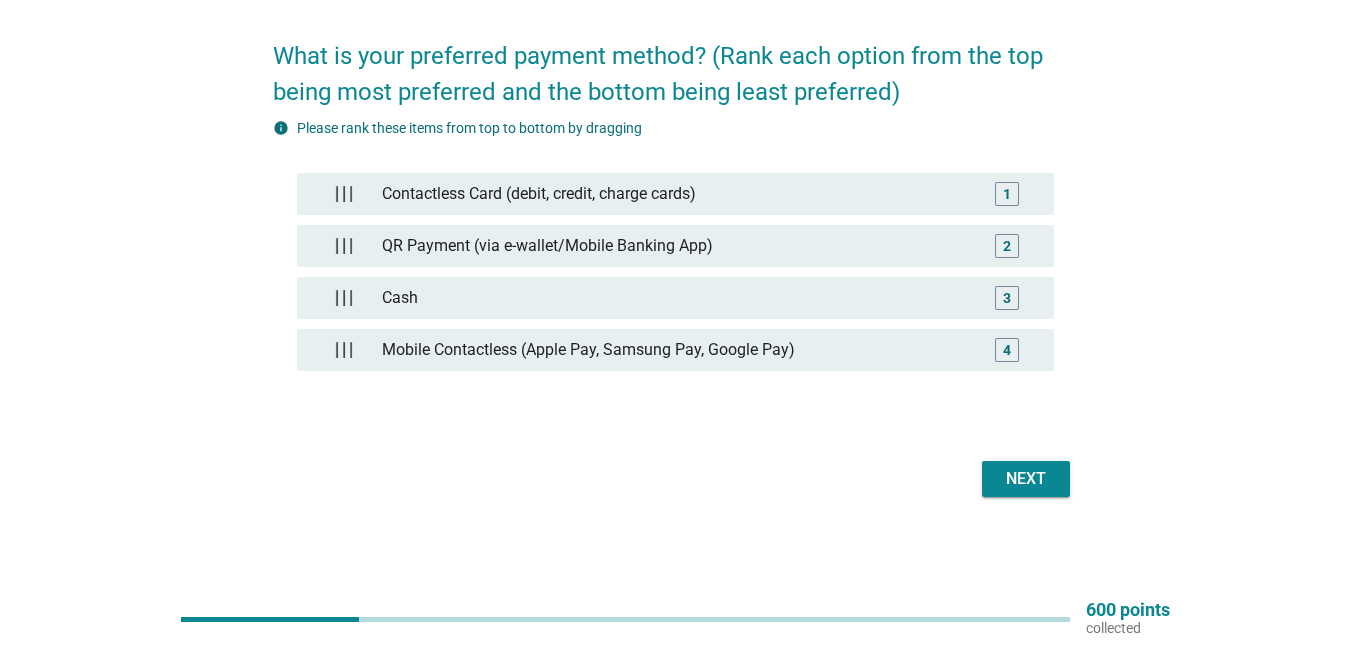 click on "Next" at bounding box center (675, 479) 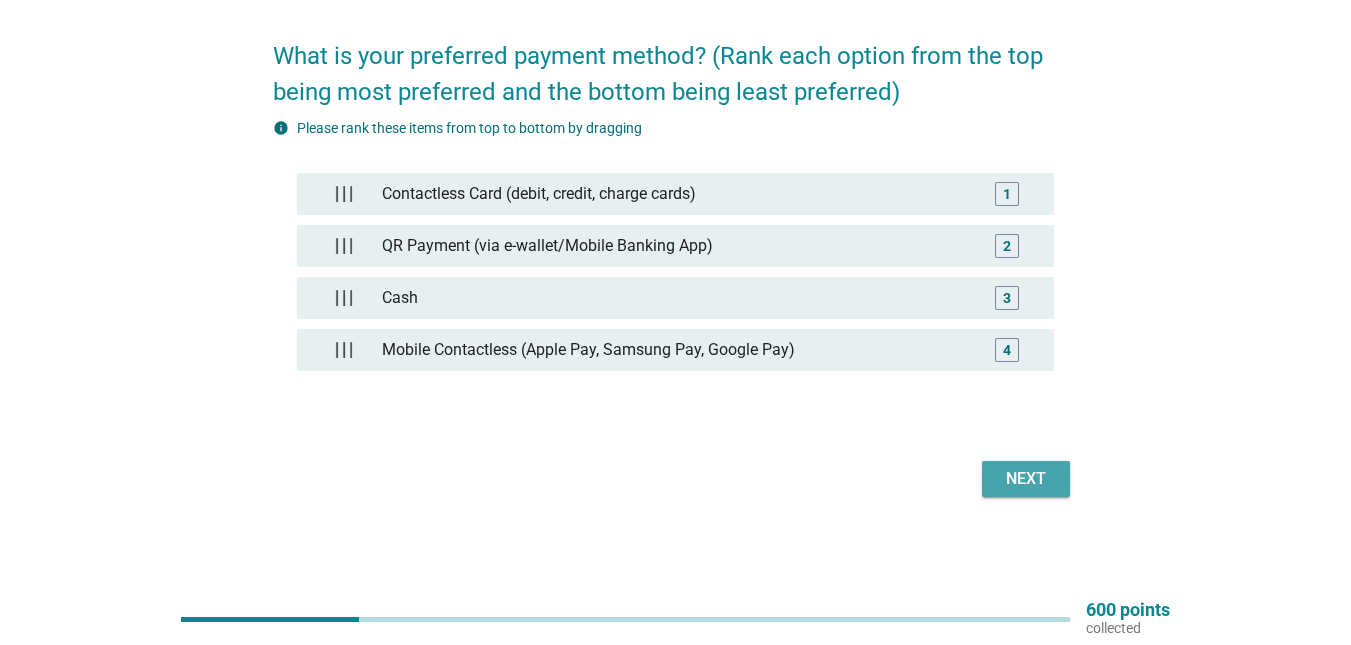 click on "Next" at bounding box center [1026, 479] 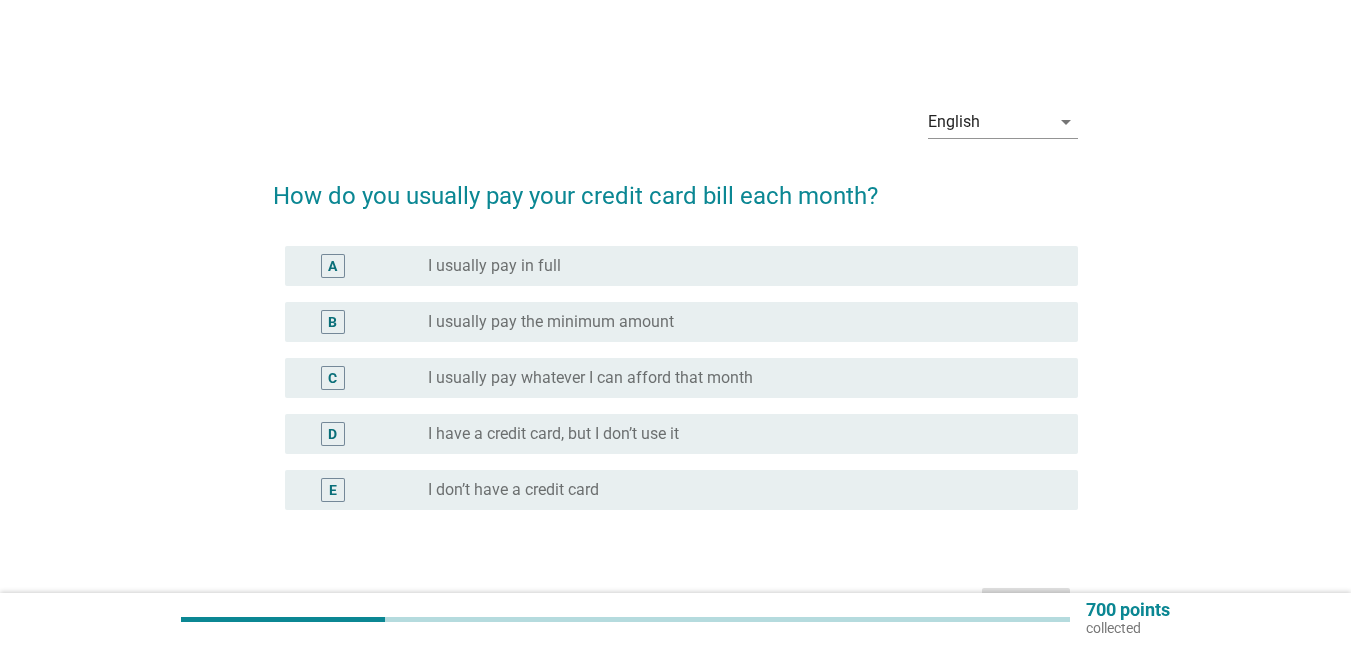 scroll, scrollTop: 100, scrollLeft: 0, axis: vertical 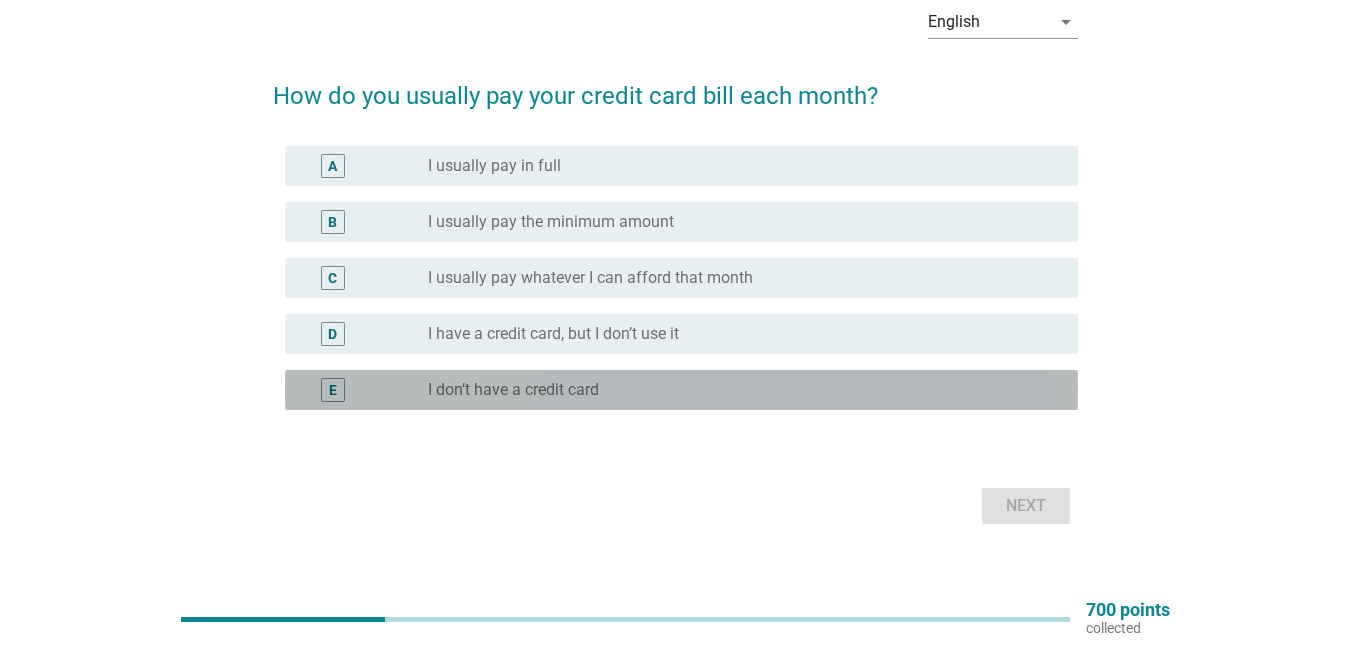 click on "radio_button_unchecked I don’t have a credit card" at bounding box center [737, 390] 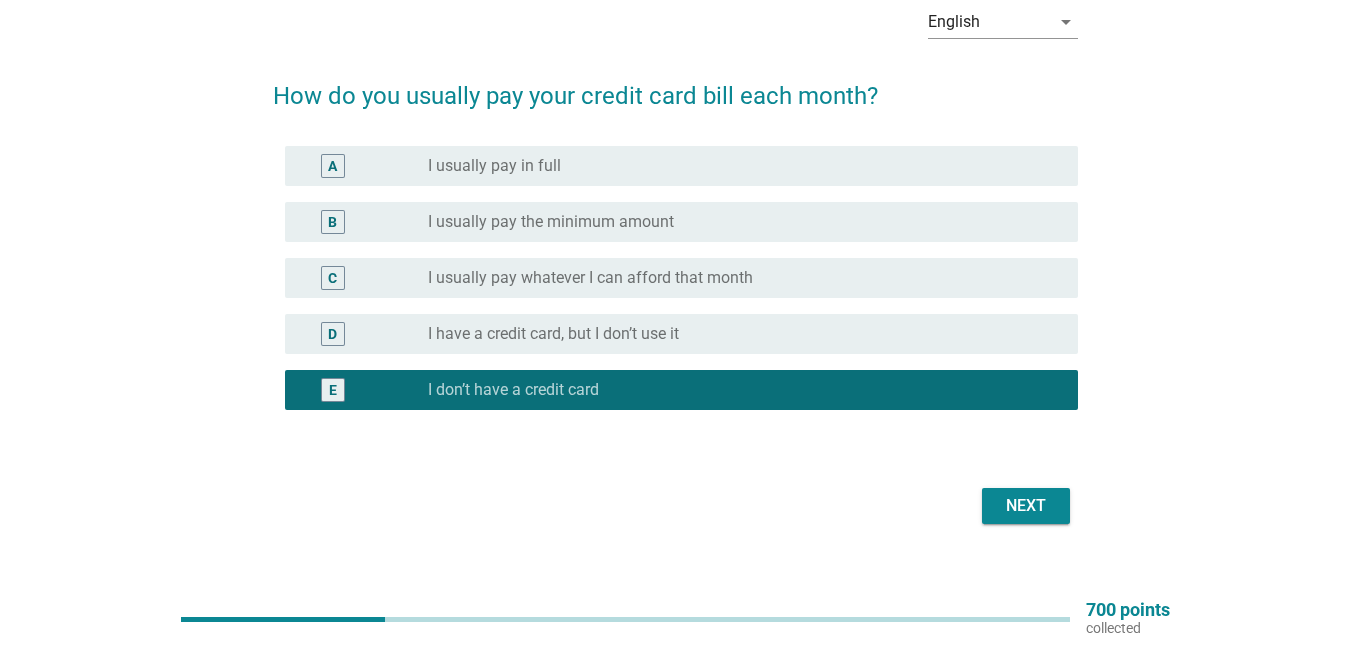 click on "Next" at bounding box center [1026, 506] 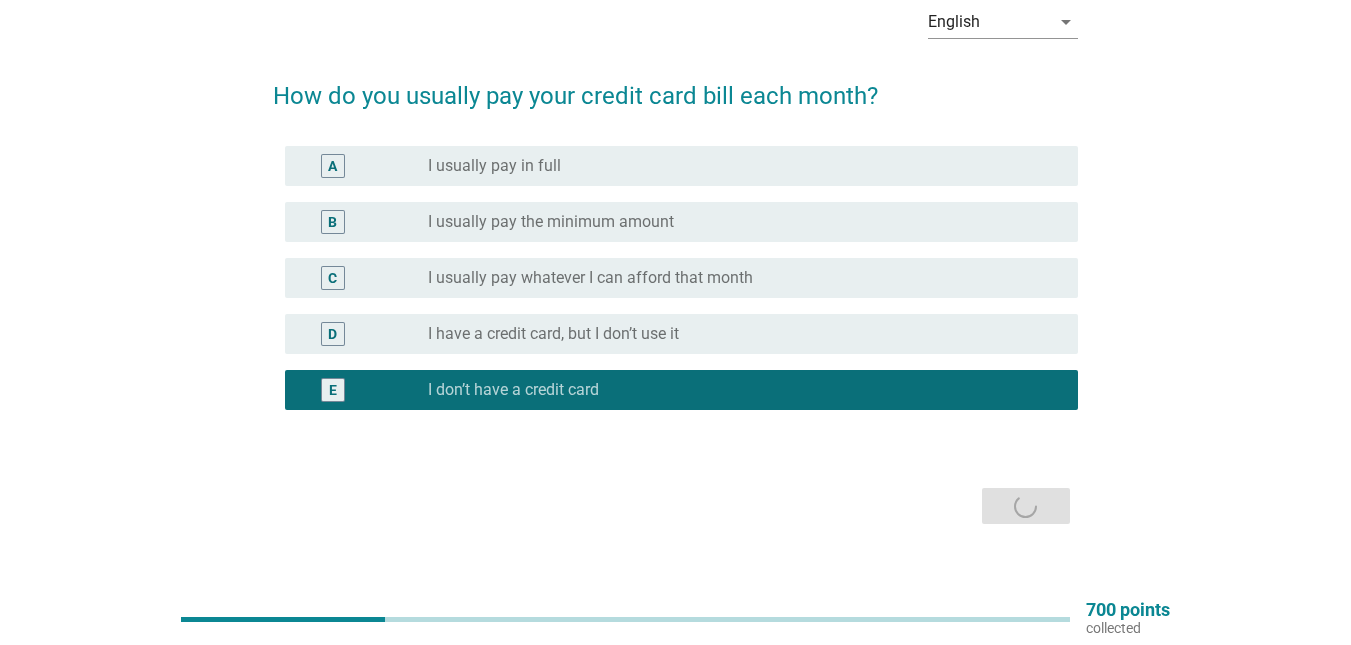 scroll, scrollTop: 0, scrollLeft: 0, axis: both 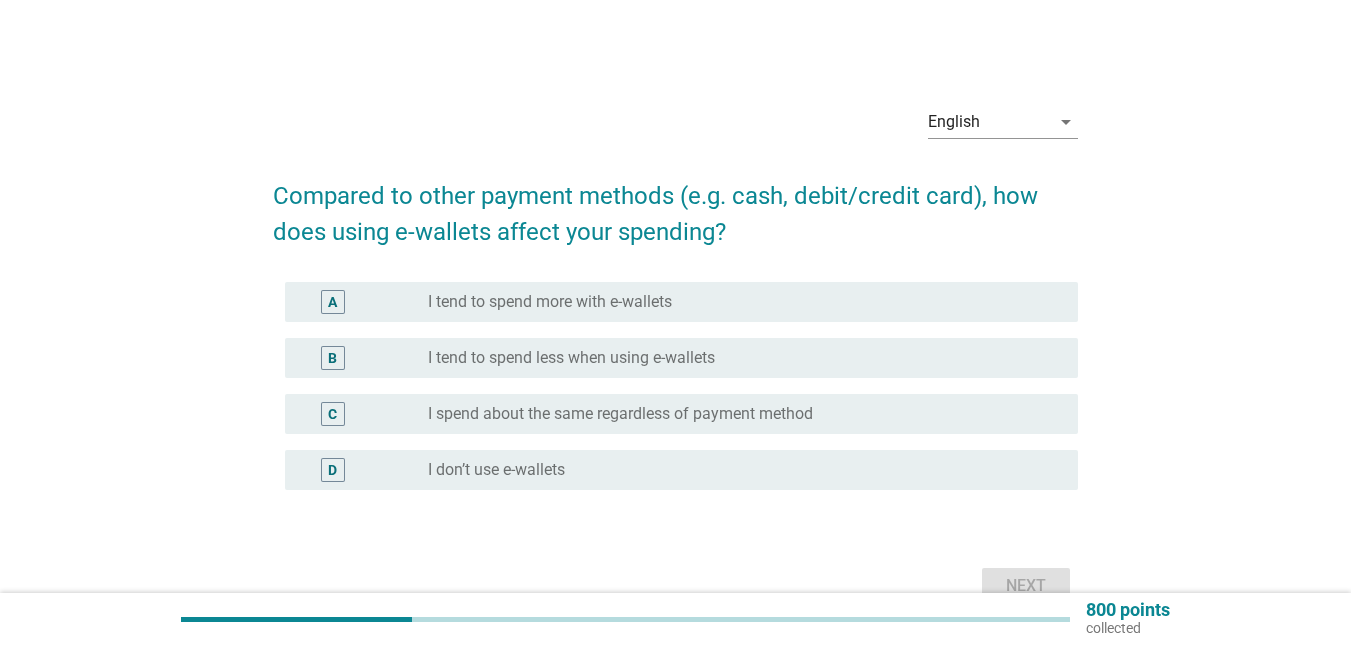 click on "I spend about the same regardless of payment method" at bounding box center [620, 414] 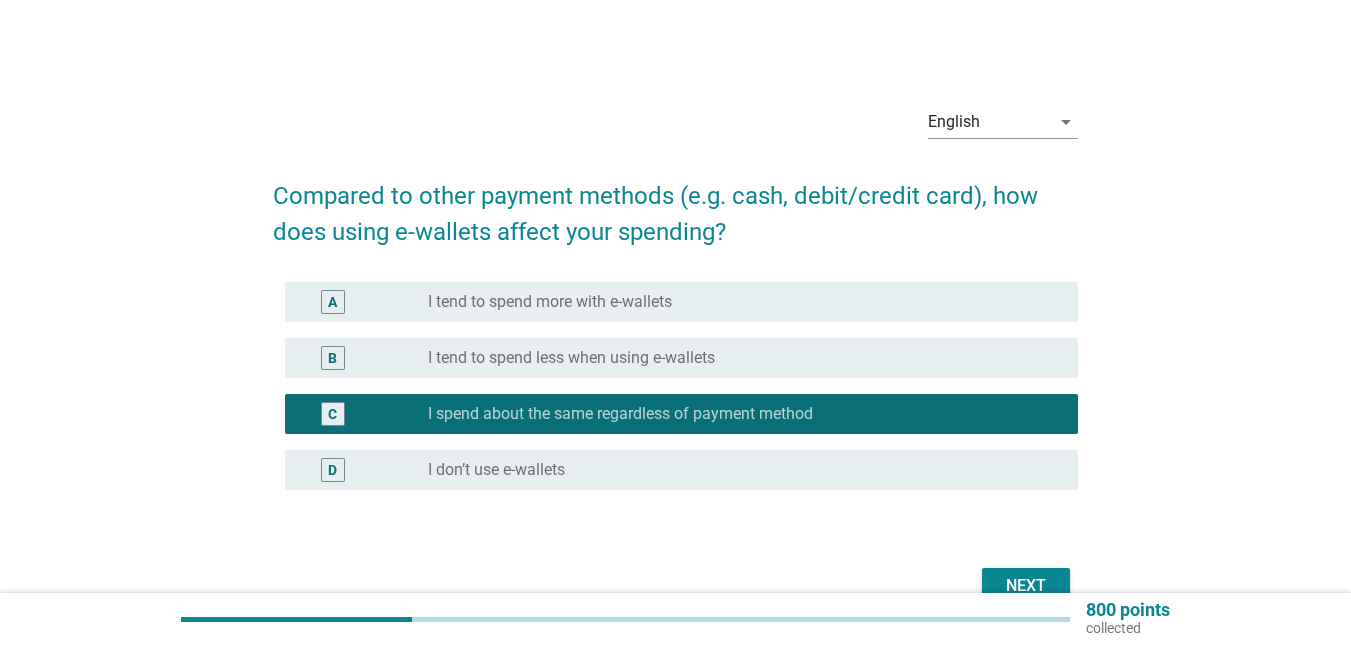 click on "Next" at bounding box center (1026, 586) 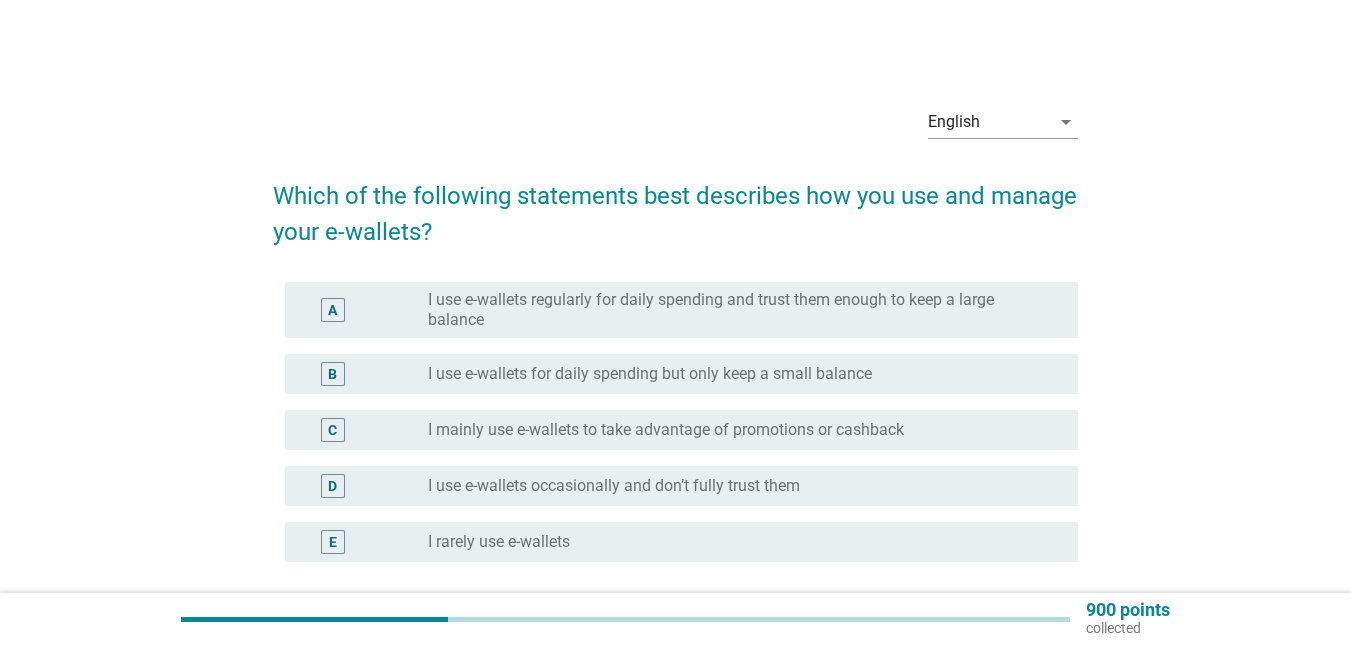 click on "I use e-wallets occasionally and don’t fully trust them" at bounding box center [614, 486] 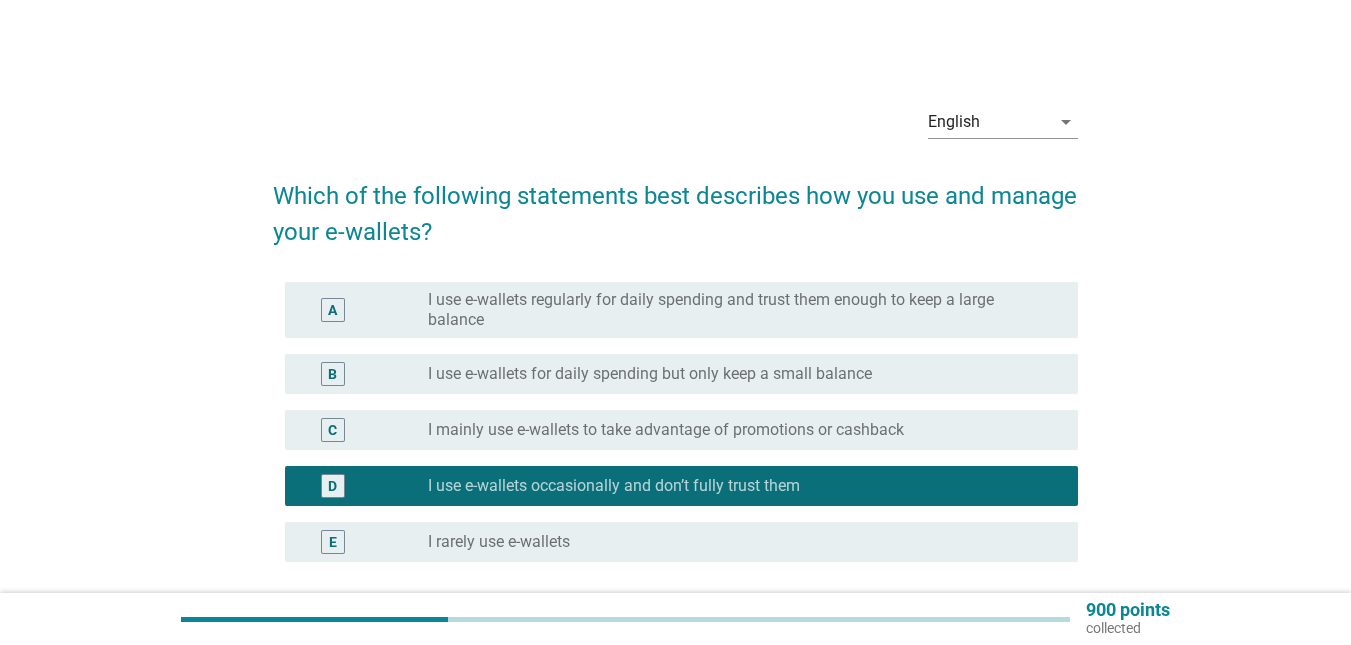 scroll, scrollTop: 100, scrollLeft: 0, axis: vertical 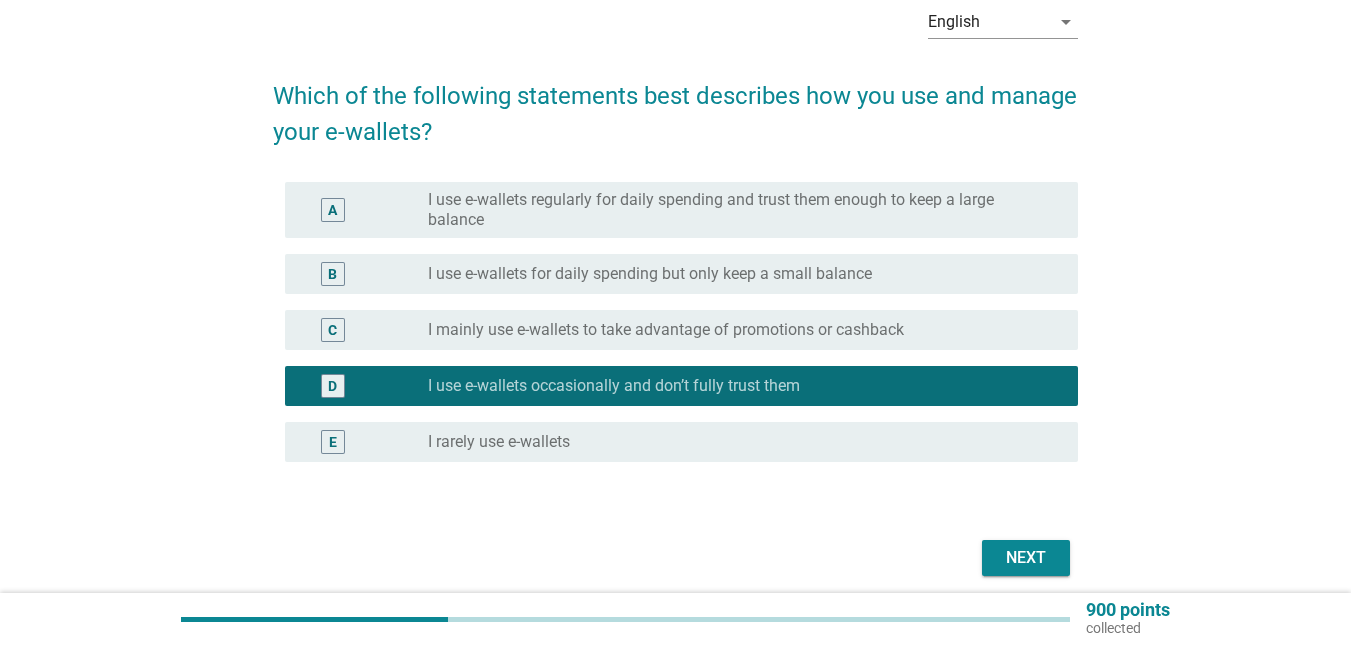 click on "Next" at bounding box center [1026, 558] 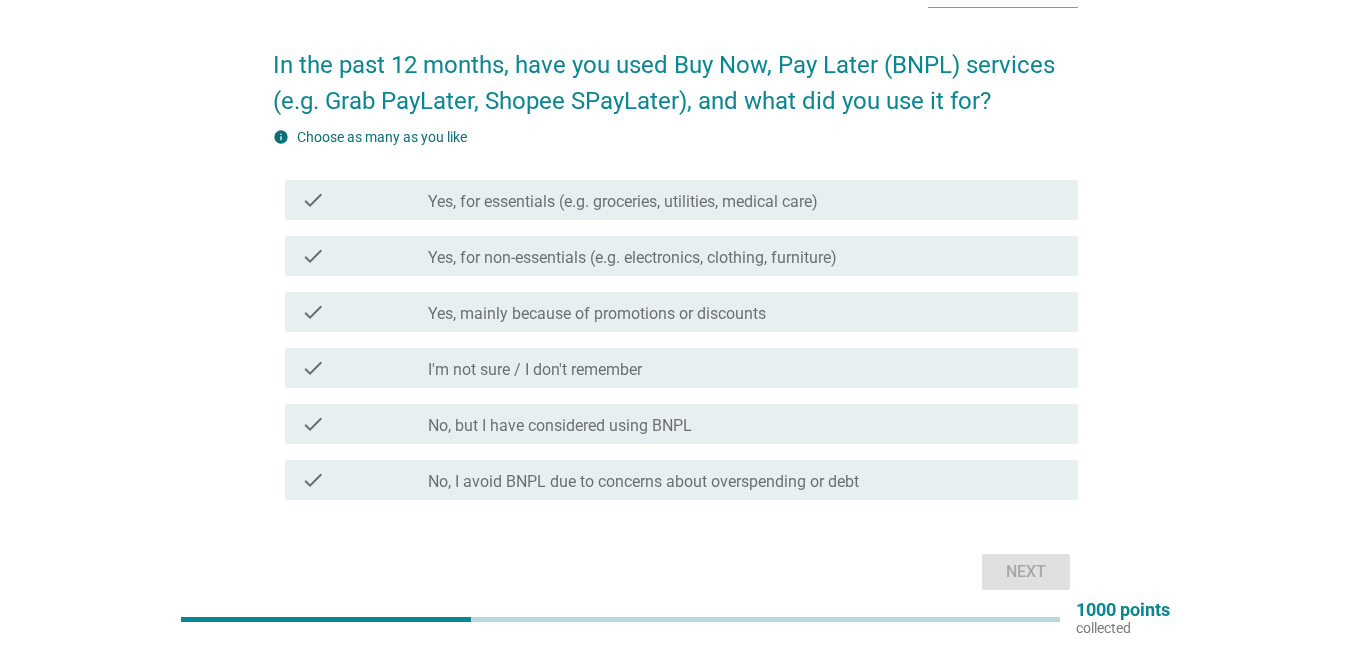 scroll, scrollTop: 100, scrollLeft: 0, axis: vertical 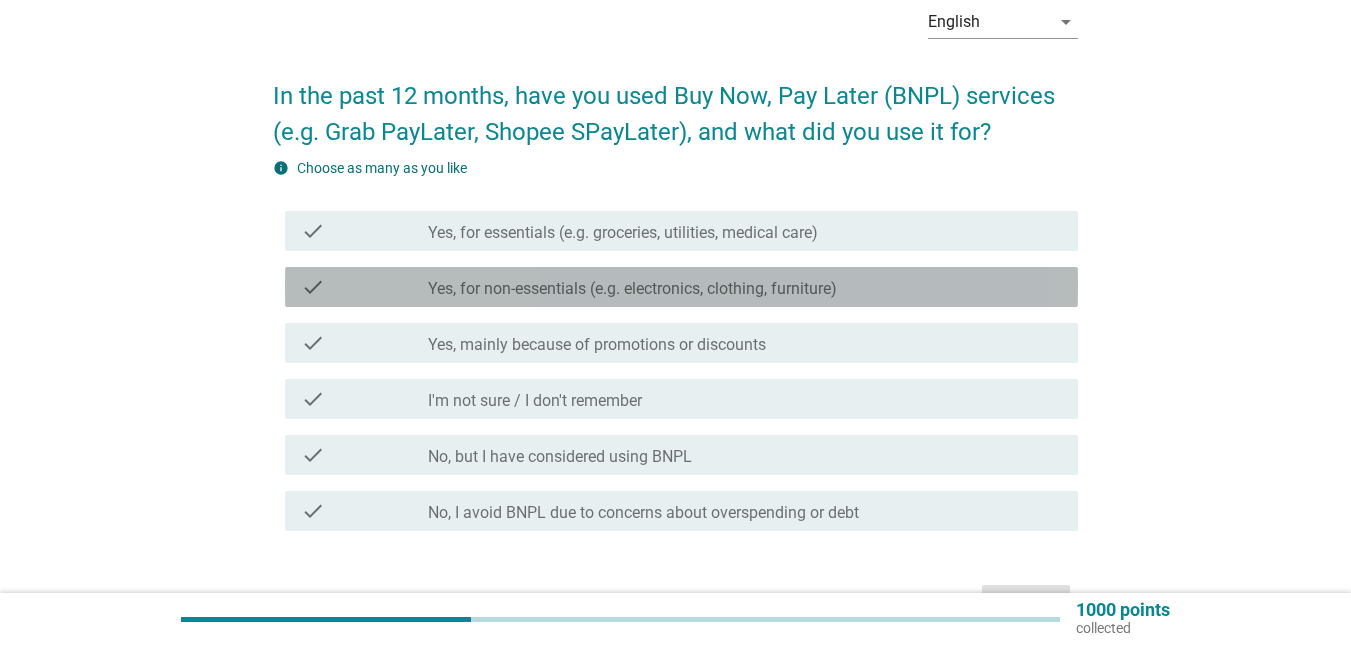 click on "check_box_outline_blank Yes, for non-essentials (e.g. electronics, clothing, furniture)" at bounding box center (745, 287) 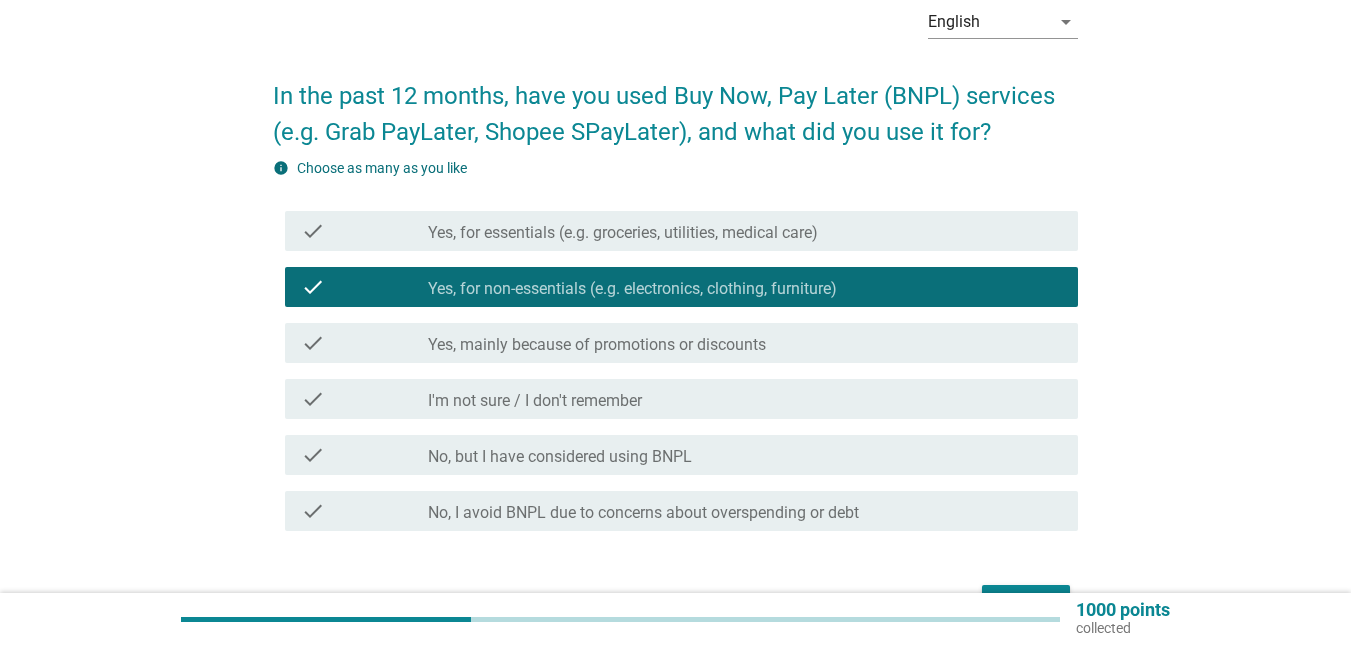 click on "Yes, mainly because of promotions or discounts" at bounding box center (597, 345) 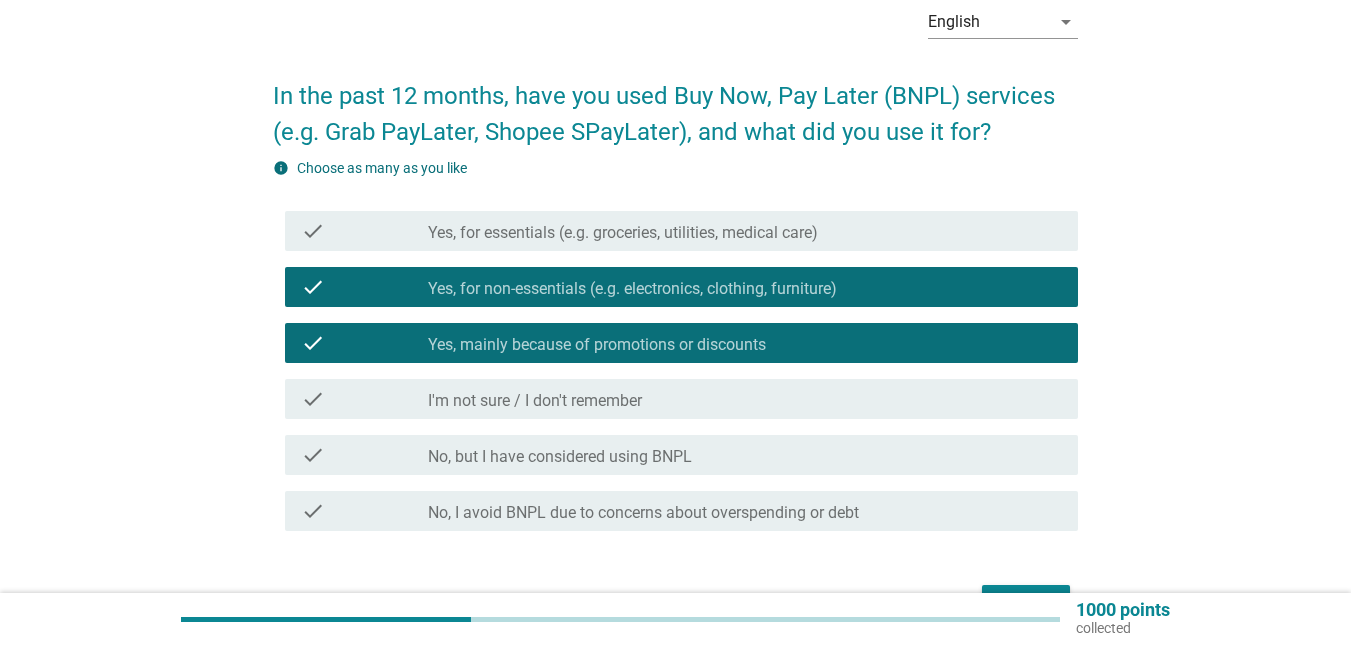 scroll, scrollTop: 200, scrollLeft: 0, axis: vertical 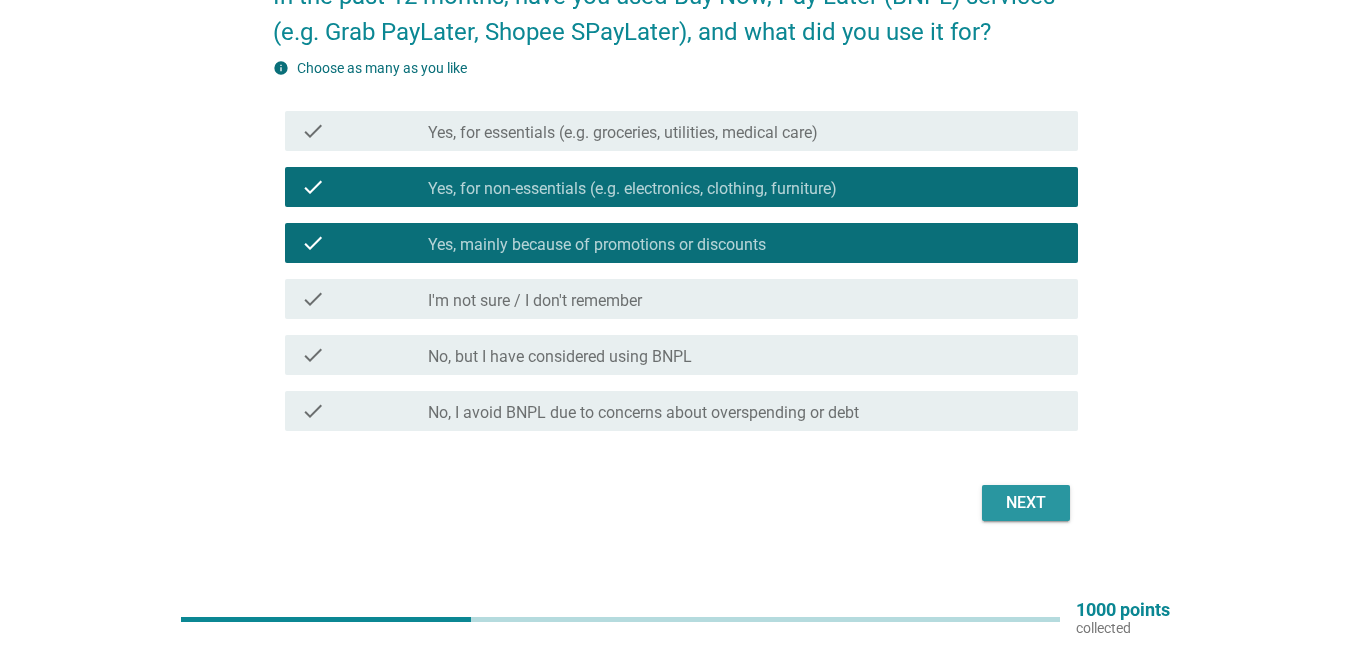 click on "Next" at bounding box center (1026, 503) 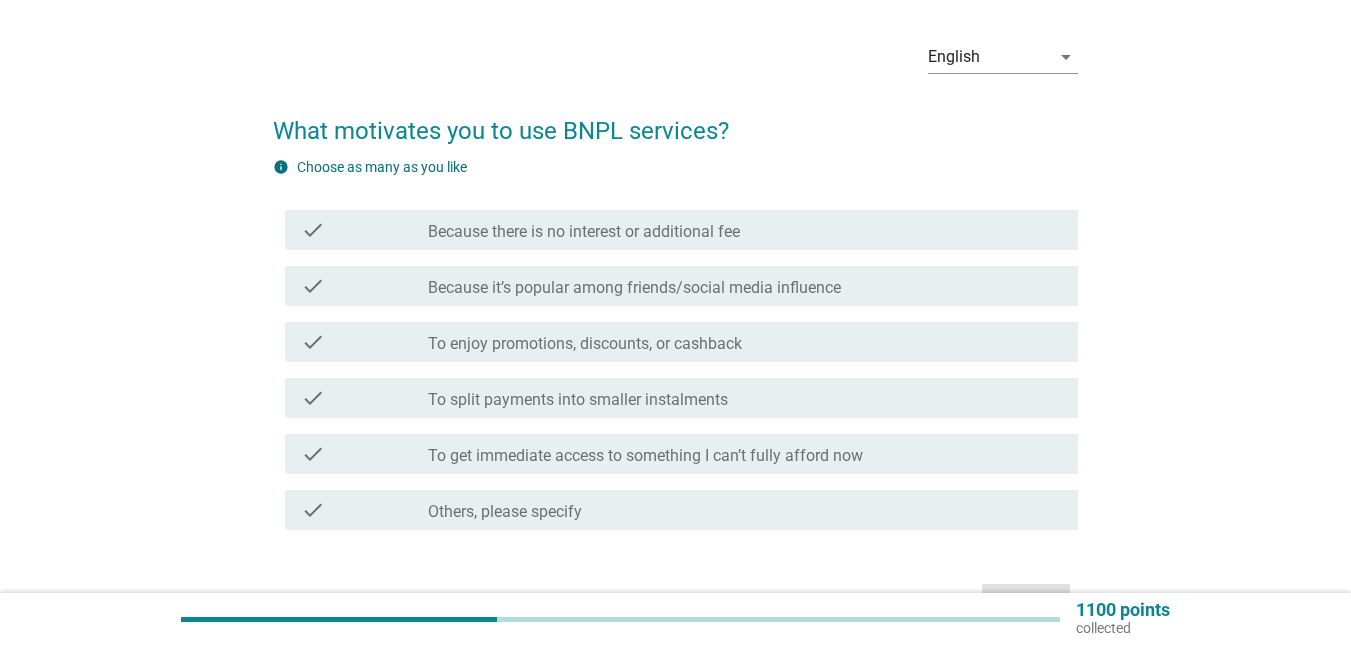 scroll, scrollTop: 100, scrollLeft: 0, axis: vertical 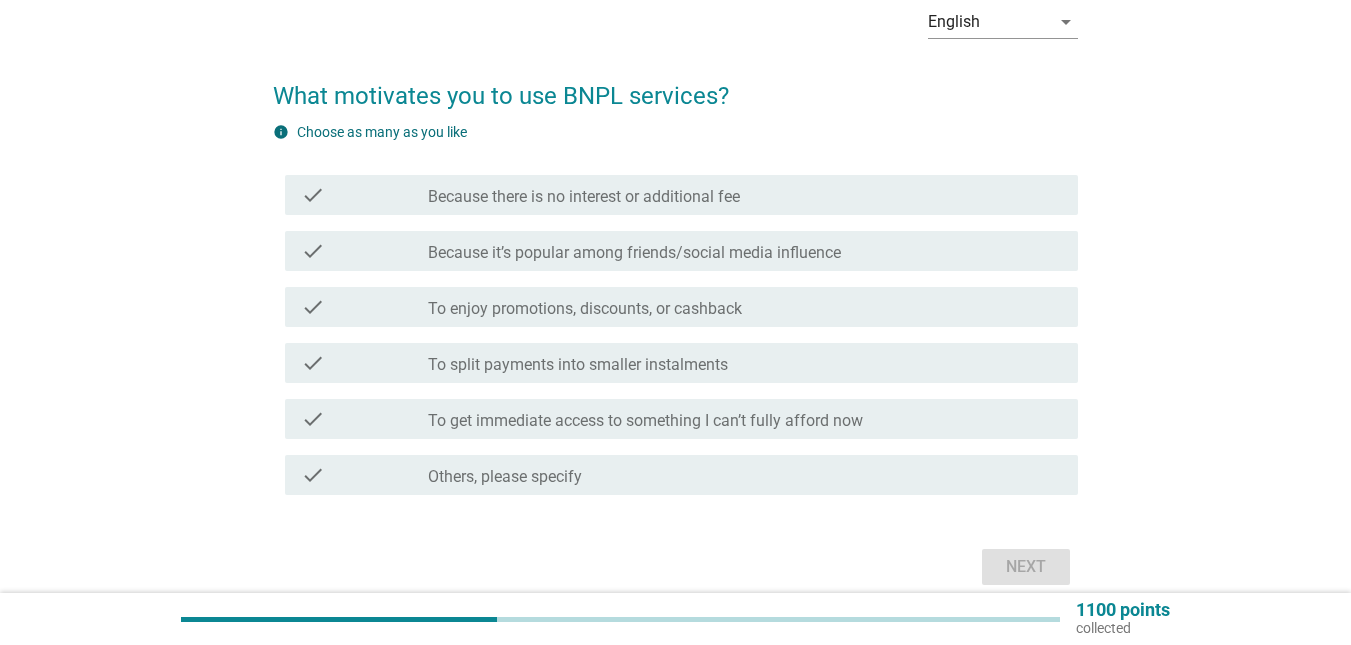 click on "check     check_box_outline_blank To split payments into smaller instalments" at bounding box center (681, 363) 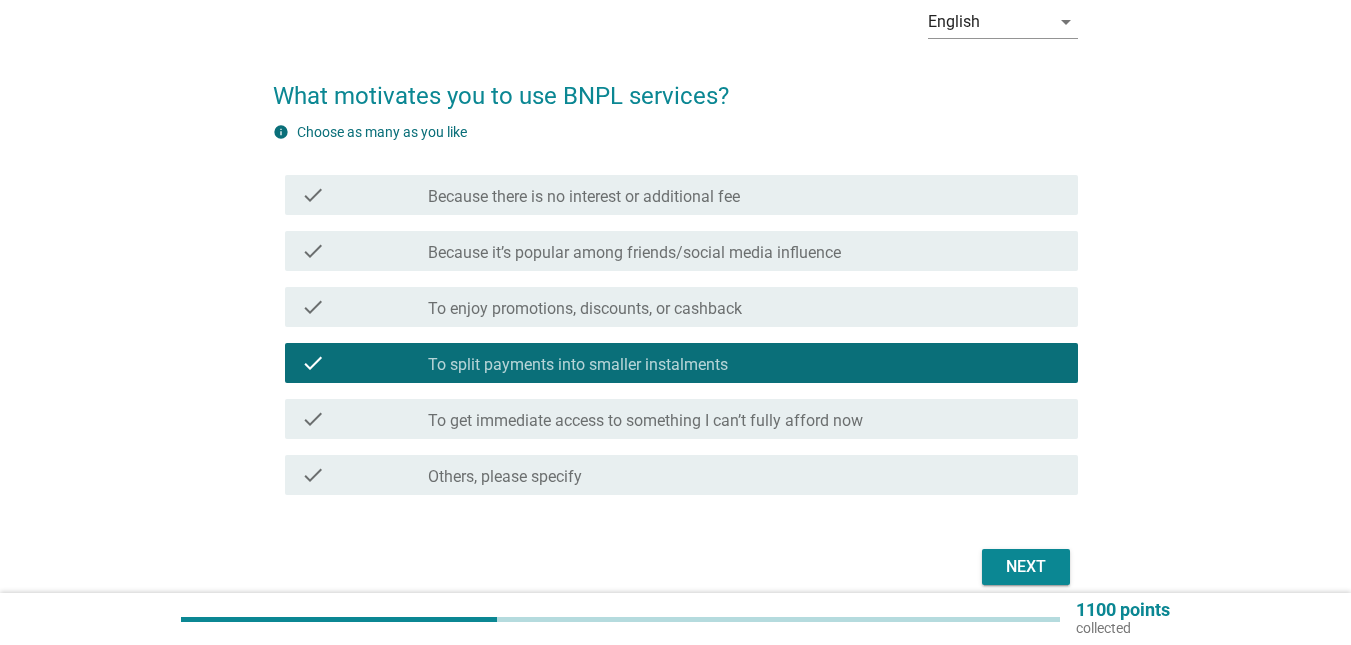 click on "check     check_box_outline_blank To get immediate access to something I can’t fully afford now" at bounding box center [681, 419] 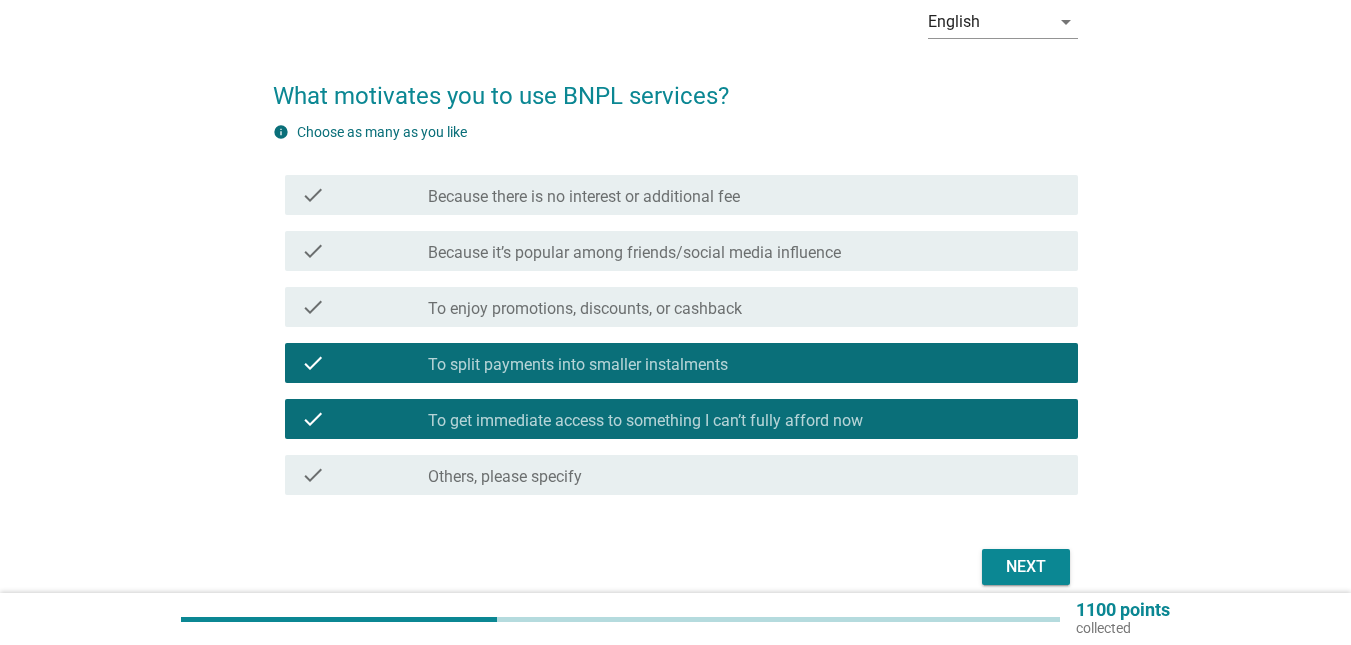 click on "Next" at bounding box center (1026, 567) 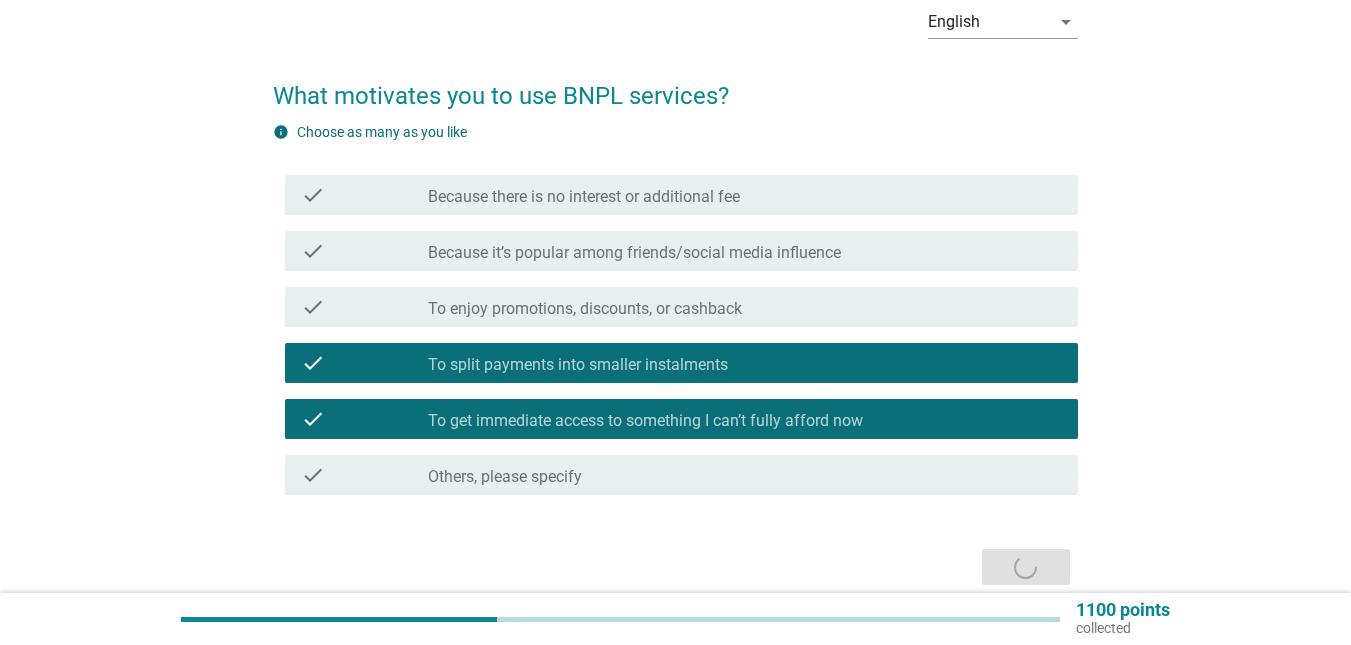 scroll, scrollTop: 0, scrollLeft: 0, axis: both 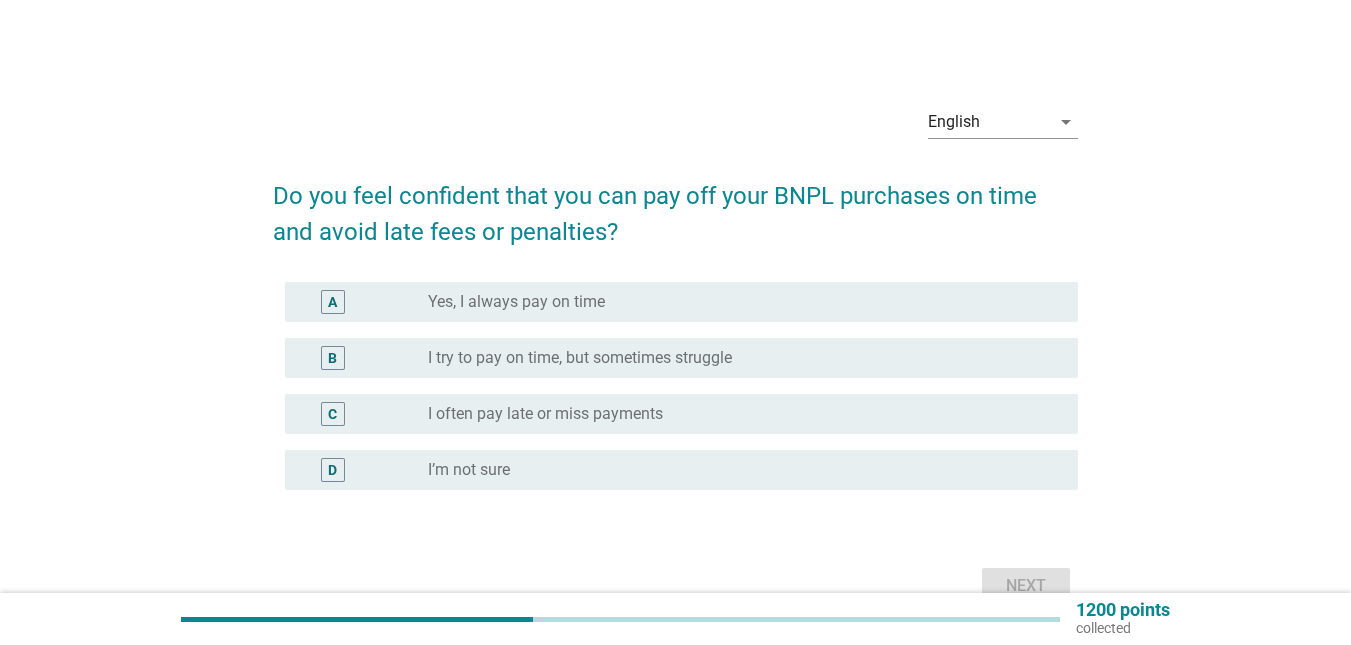 click on "Yes, I always pay on time" at bounding box center (516, 302) 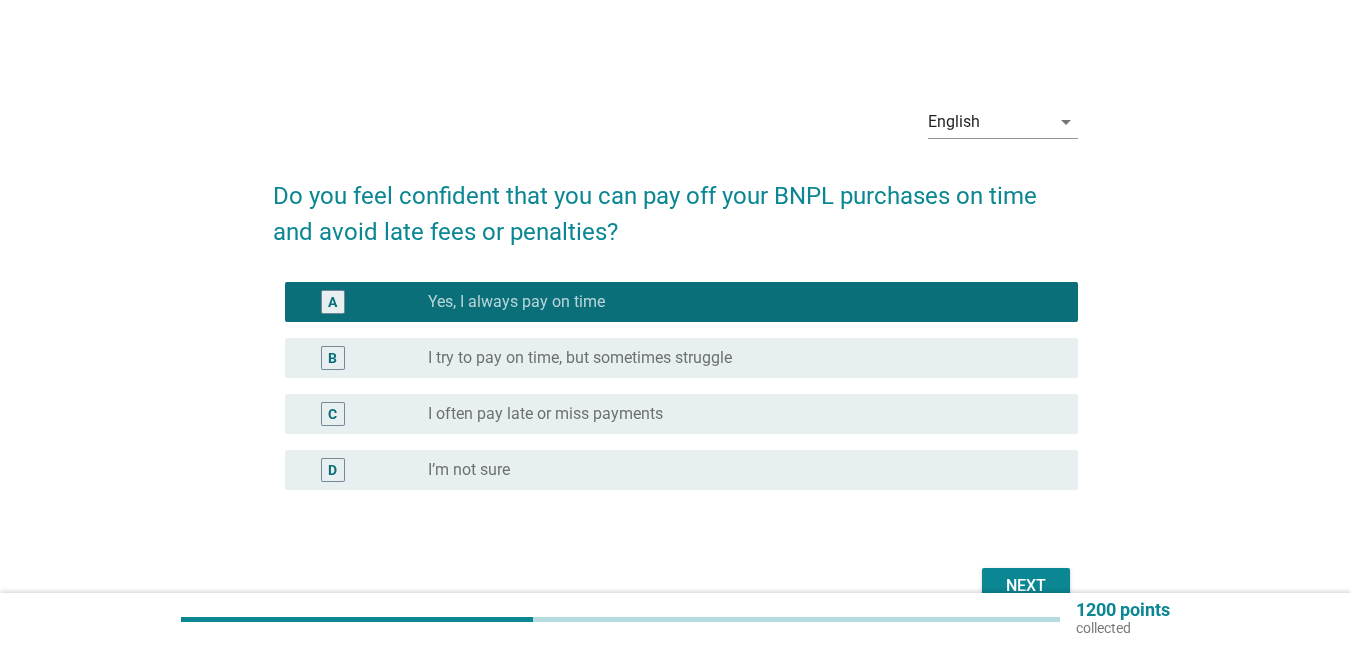 click on "Next" at bounding box center (675, 586) 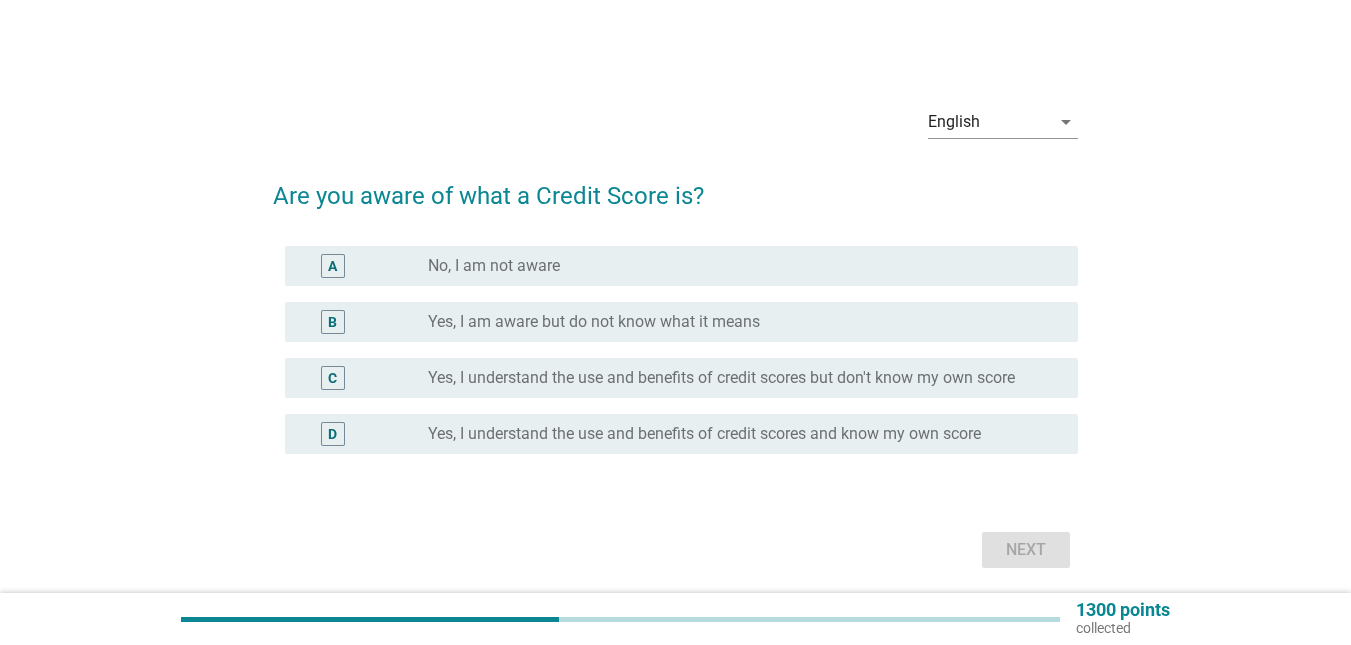 click on "No, I am not aware" at bounding box center (494, 266) 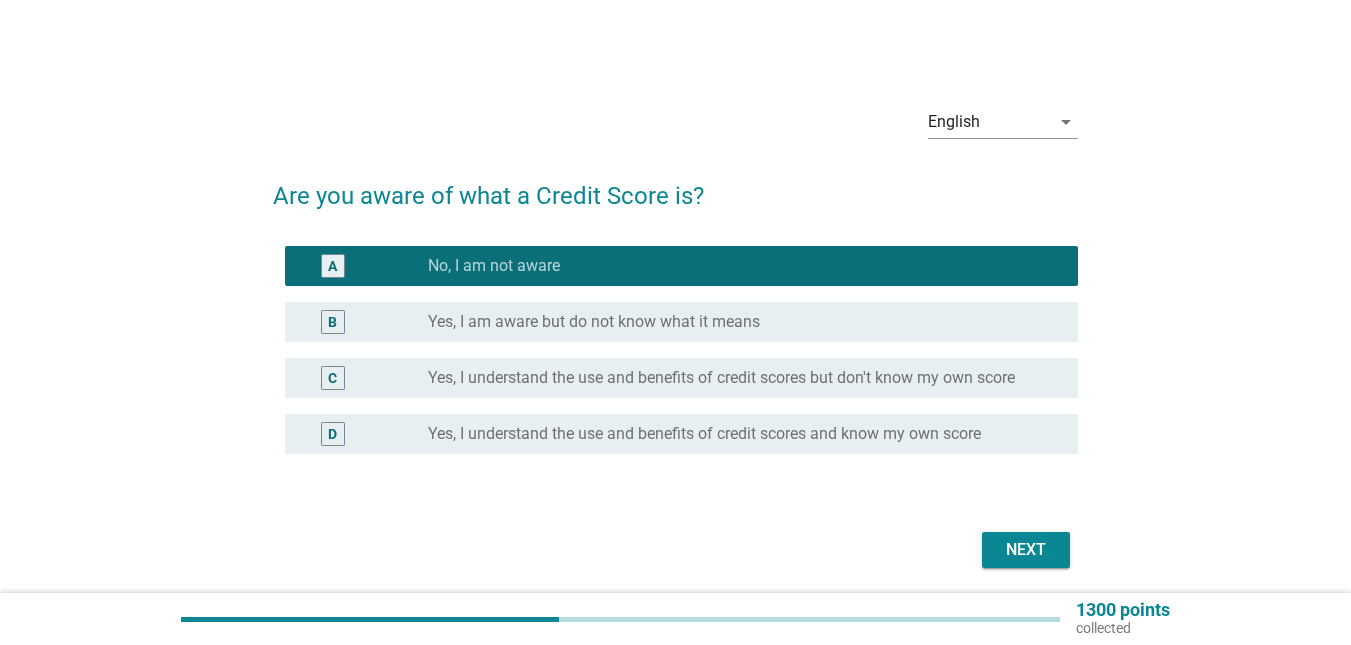 click on "Next" at bounding box center (1026, 550) 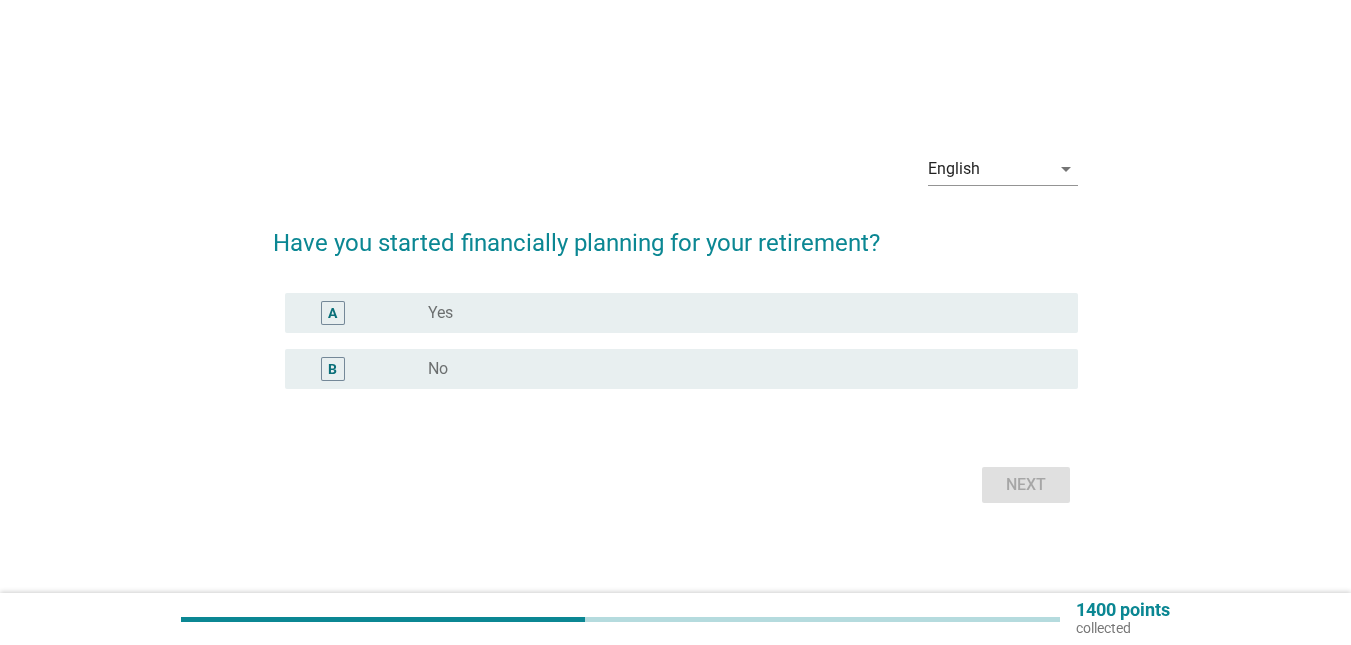 click on "radio_button_unchecked Yes" at bounding box center [737, 313] 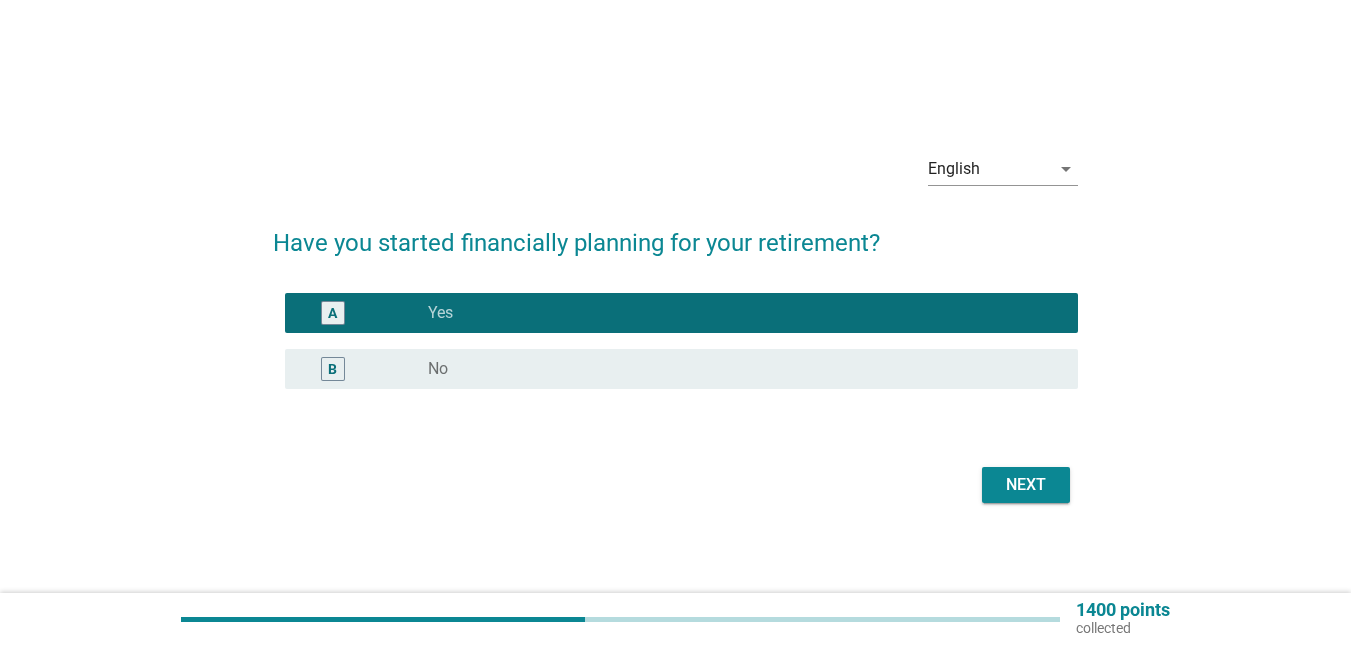 click on "Next" at bounding box center [1026, 485] 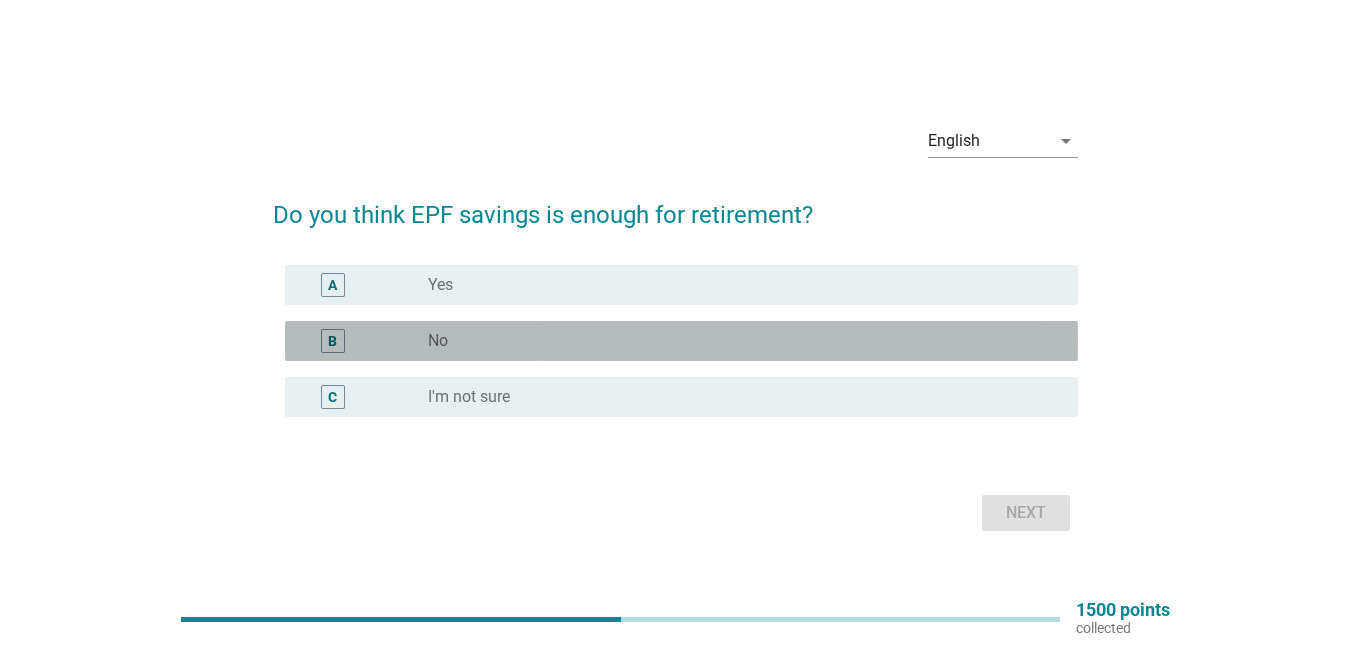 click on "radio_button_unchecked No" at bounding box center [737, 341] 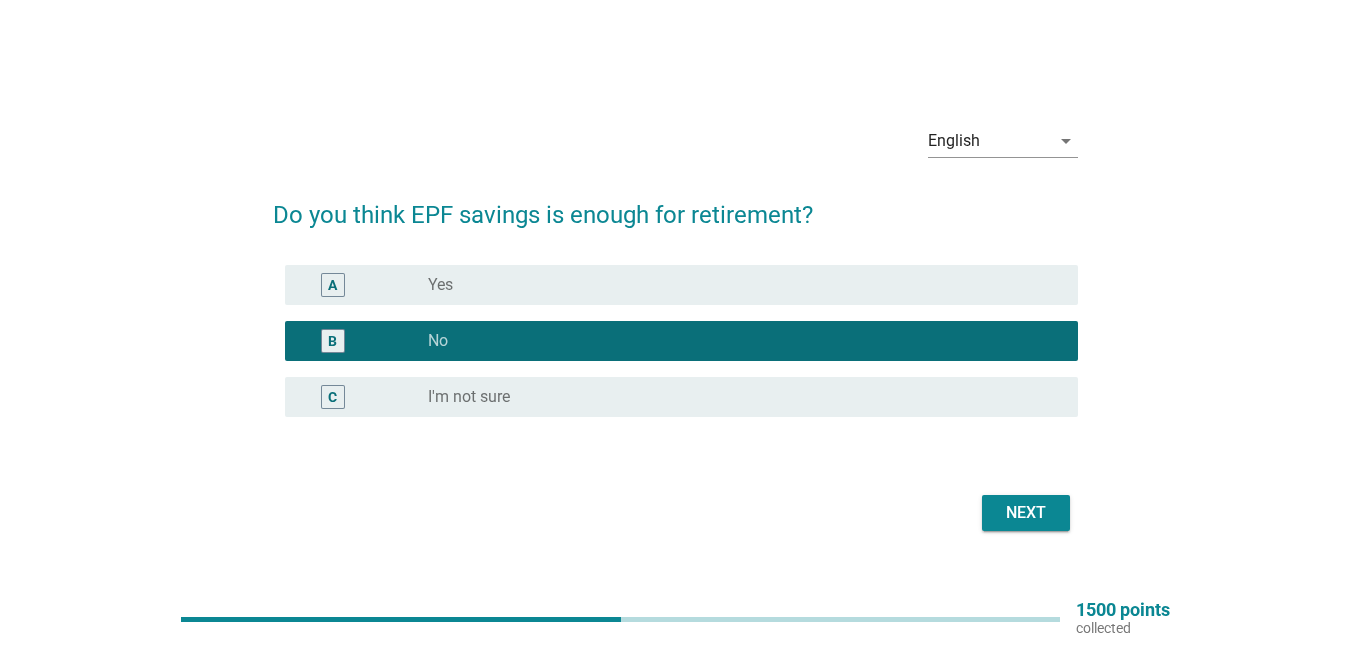 click on "Next" at bounding box center [1026, 513] 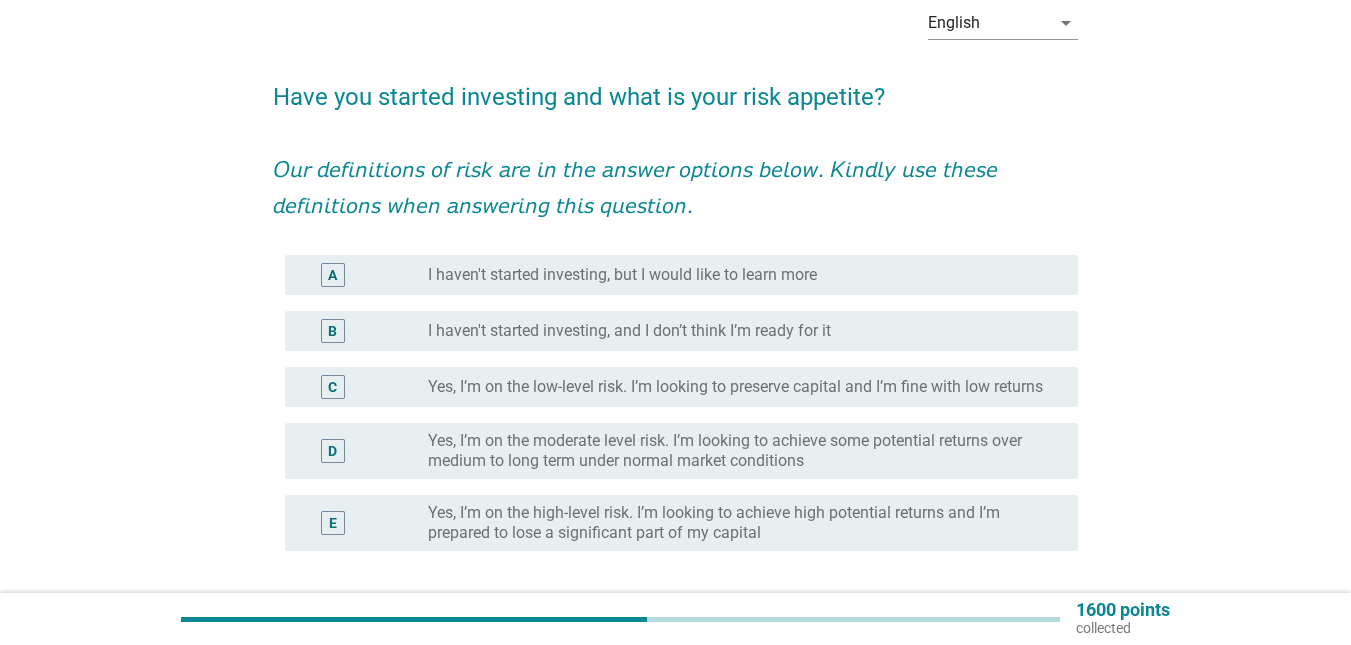 scroll, scrollTop: 100, scrollLeft: 0, axis: vertical 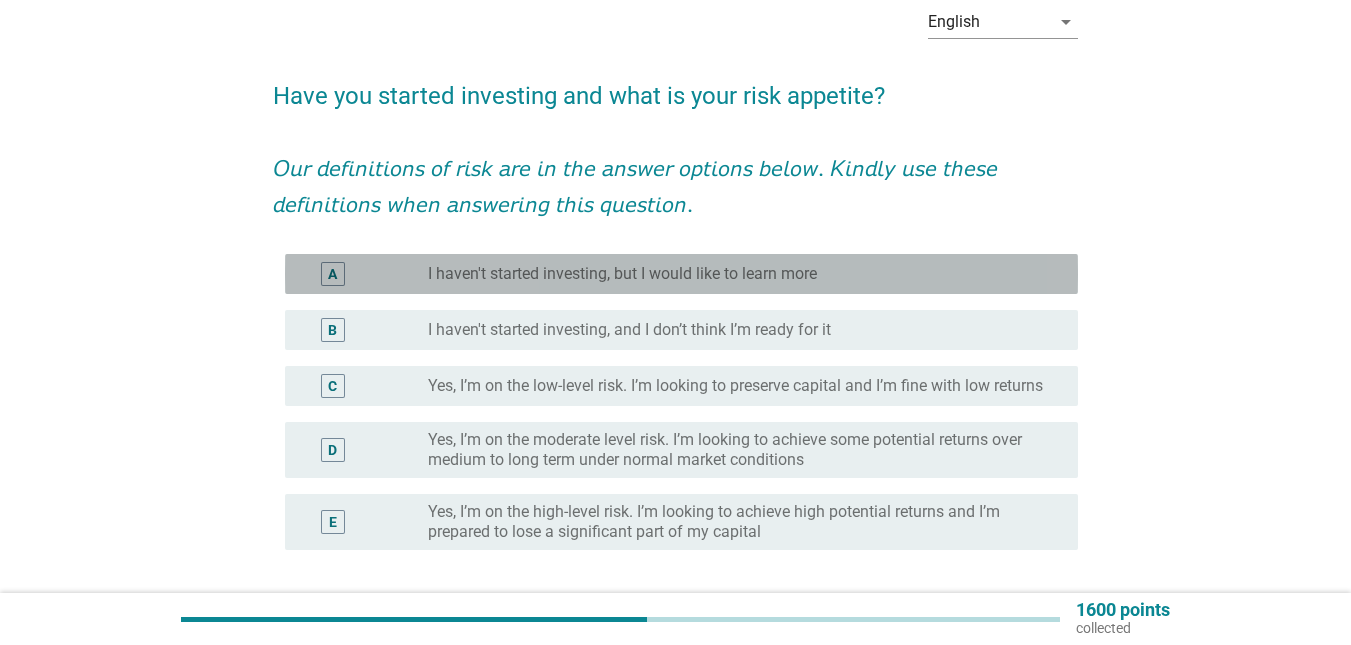 click on "I haven't started investing, but I would like to learn more" at bounding box center (622, 274) 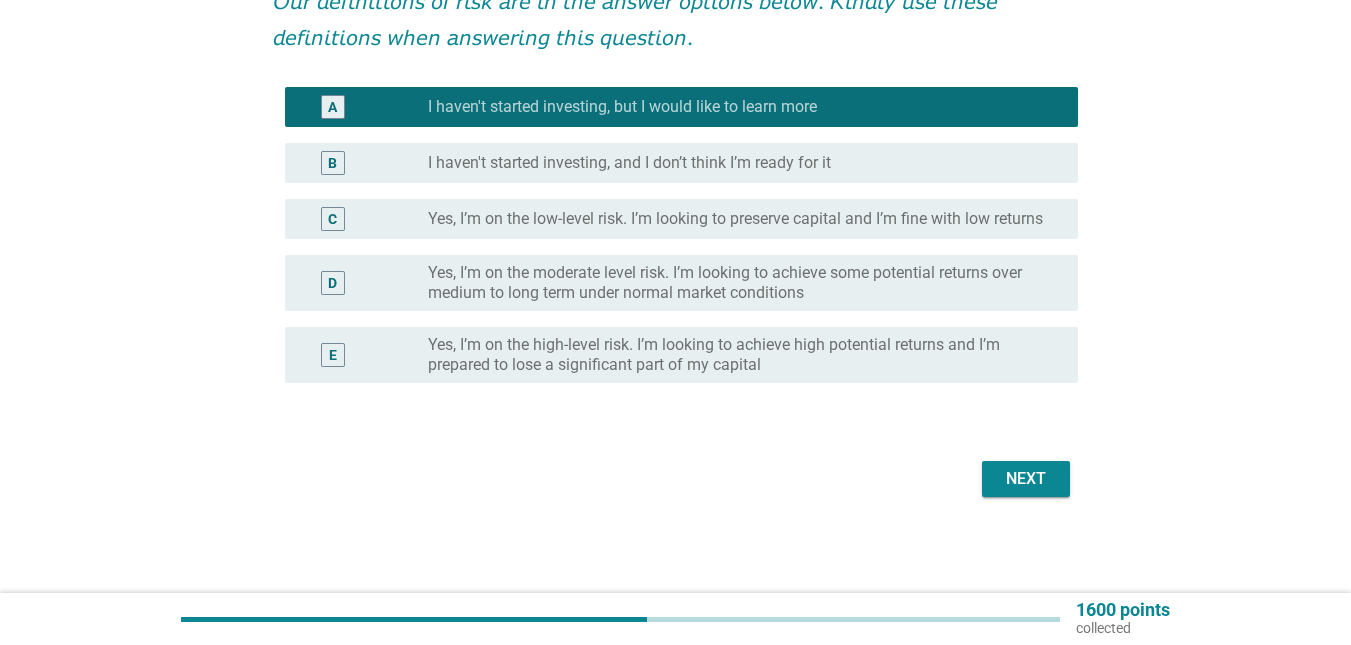 scroll, scrollTop: 283, scrollLeft: 0, axis: vertical 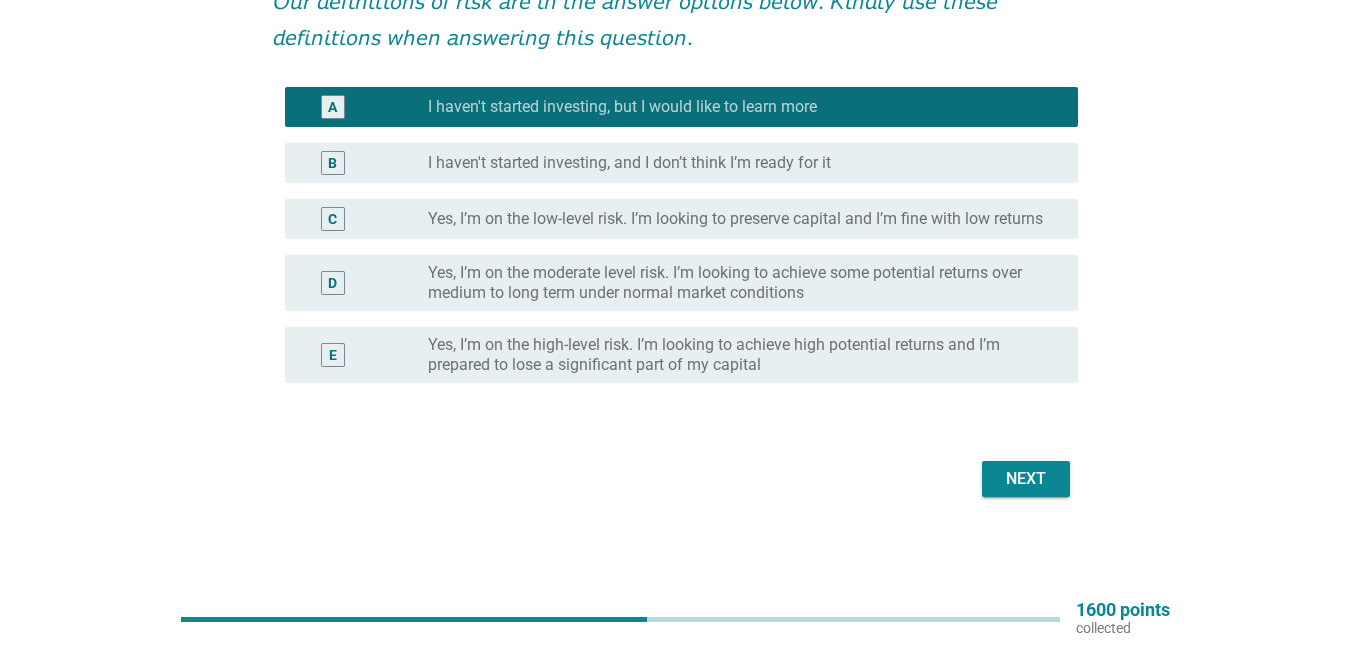 click on "Next" at bounding box center (1026, 479) 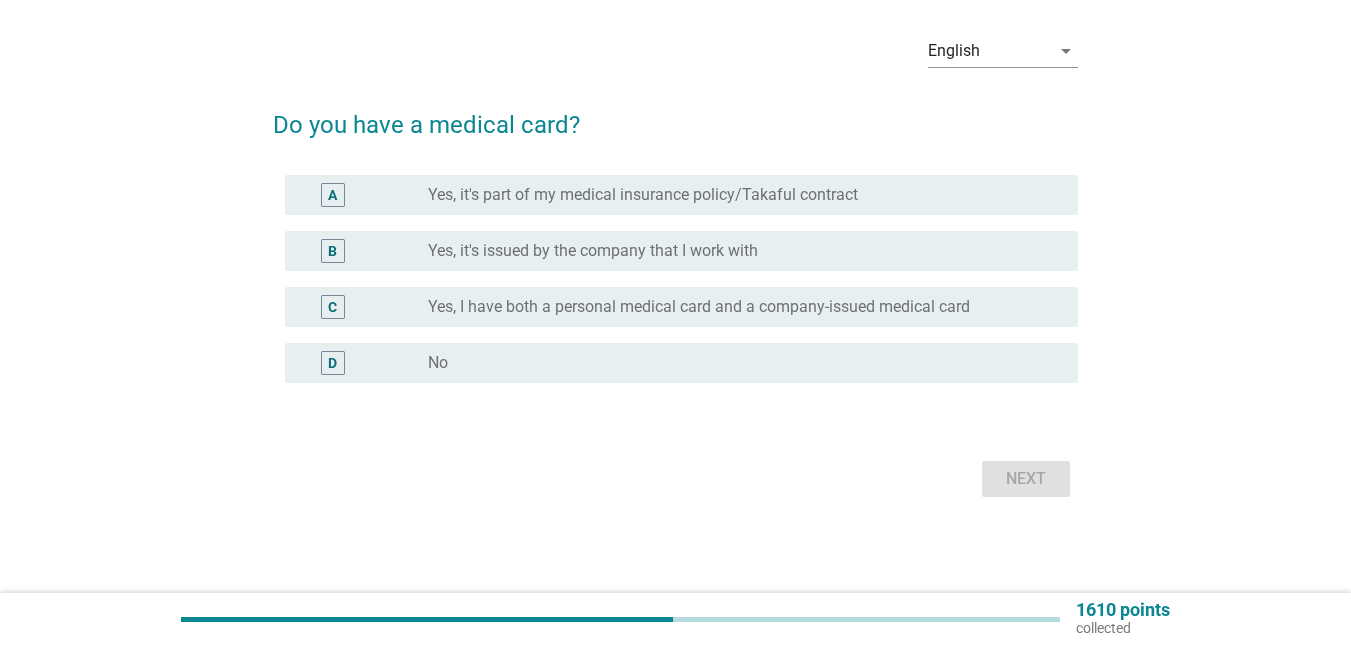 scroll, scrollTop: 0, scrollLeft: 0, axis: both 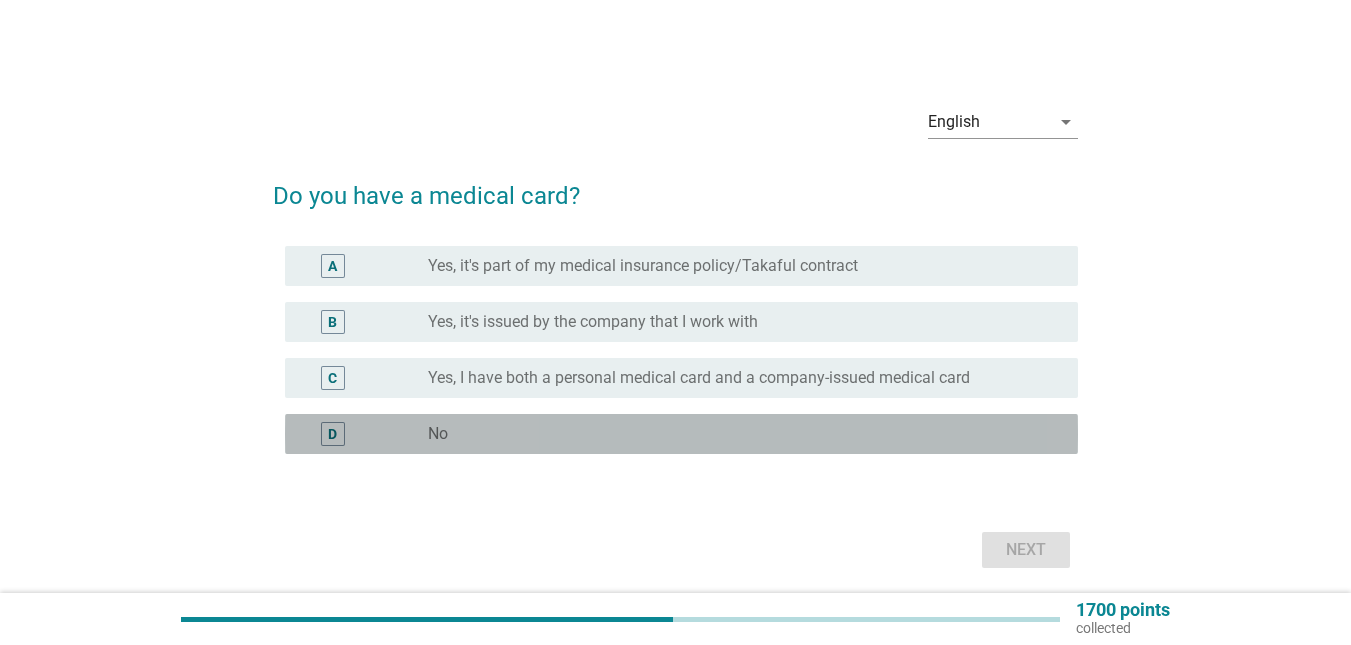 click on "radio_button_unchecked No" at bounding box center (737, 434) 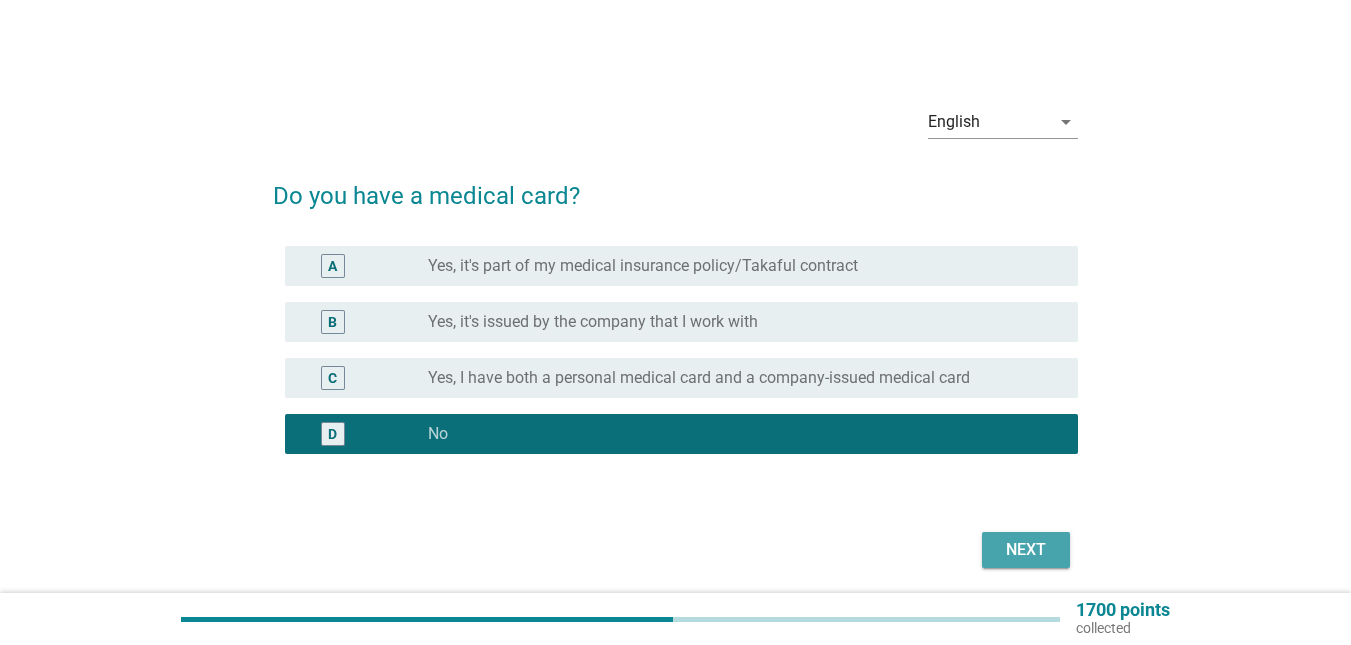 click on "Next" at bounding box center (1026, 550) 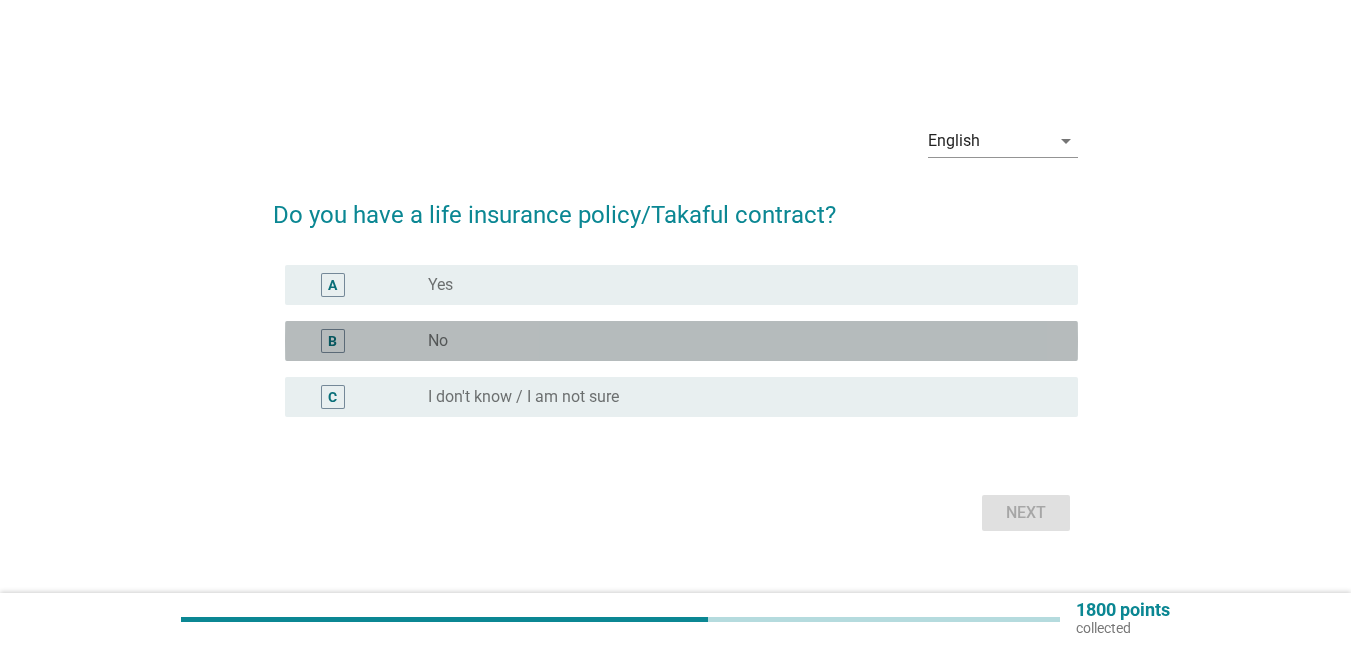 click on "radio_button_unchecked No" at bounding box center (737, 341) 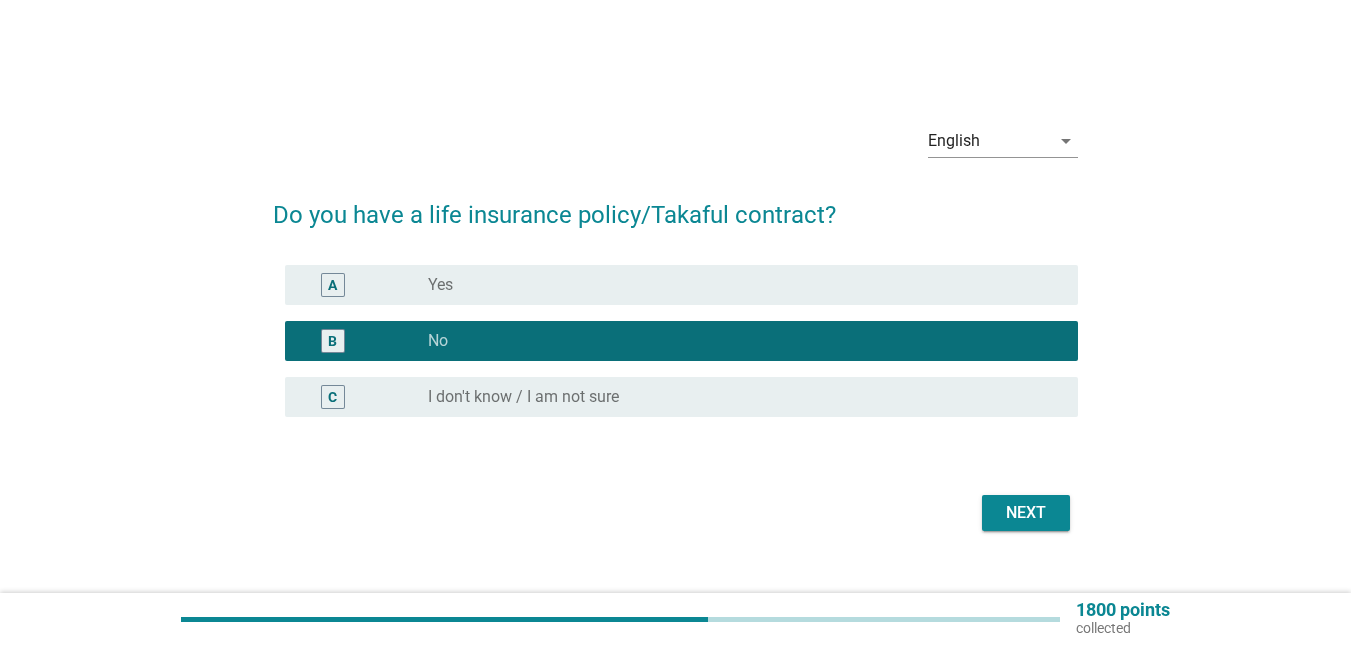 click on "Next" at bounding box center [1026, 513] 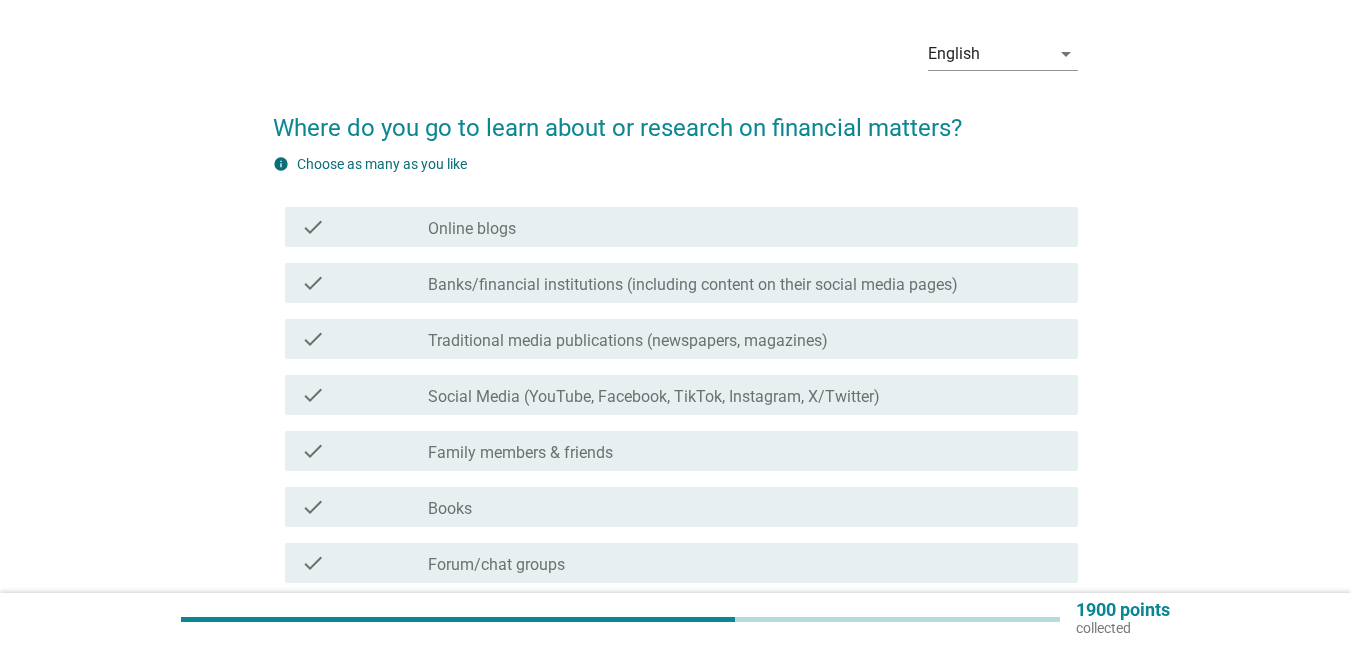 scroll, scrollTop: 100, scrollLeft: 0, axis: vertical 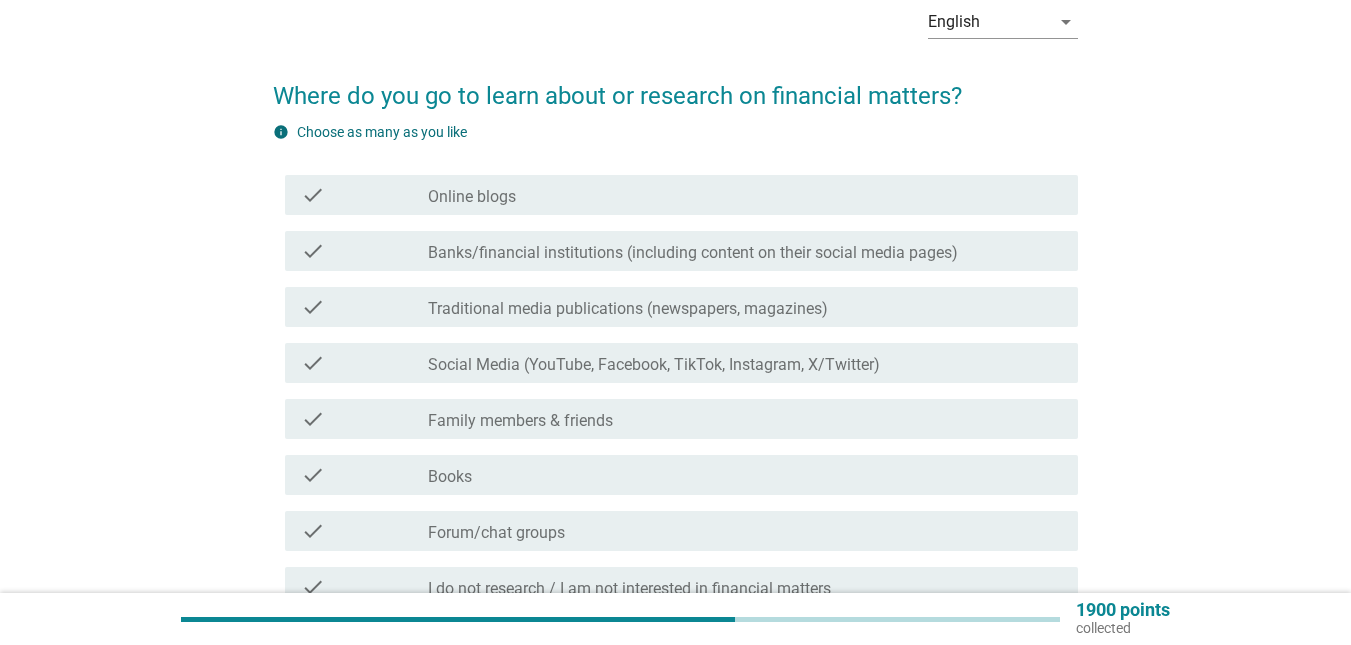 click on "Banks/financial institutions (including content on their social media pages)" at bounding box center [693, 253] 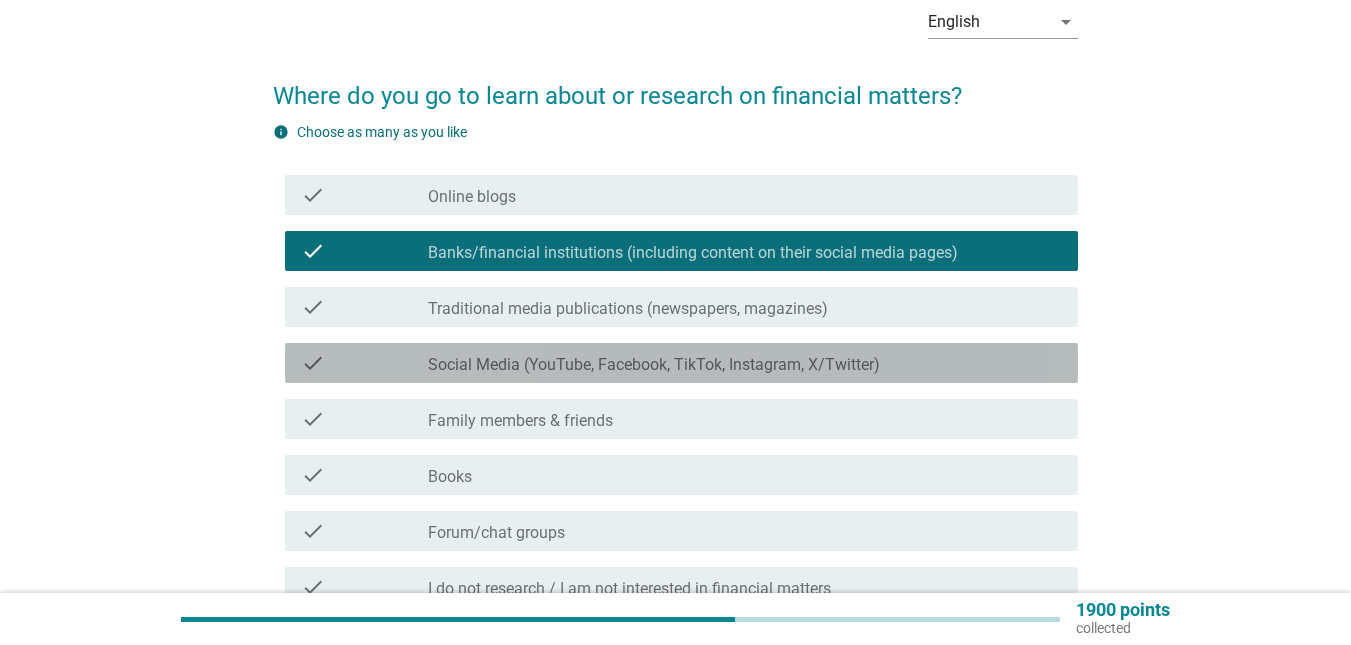 click on "Social Media (YouTube, Facebook, TikTok, Instagram, X/Twitter)" at bounding box center [654, 365] 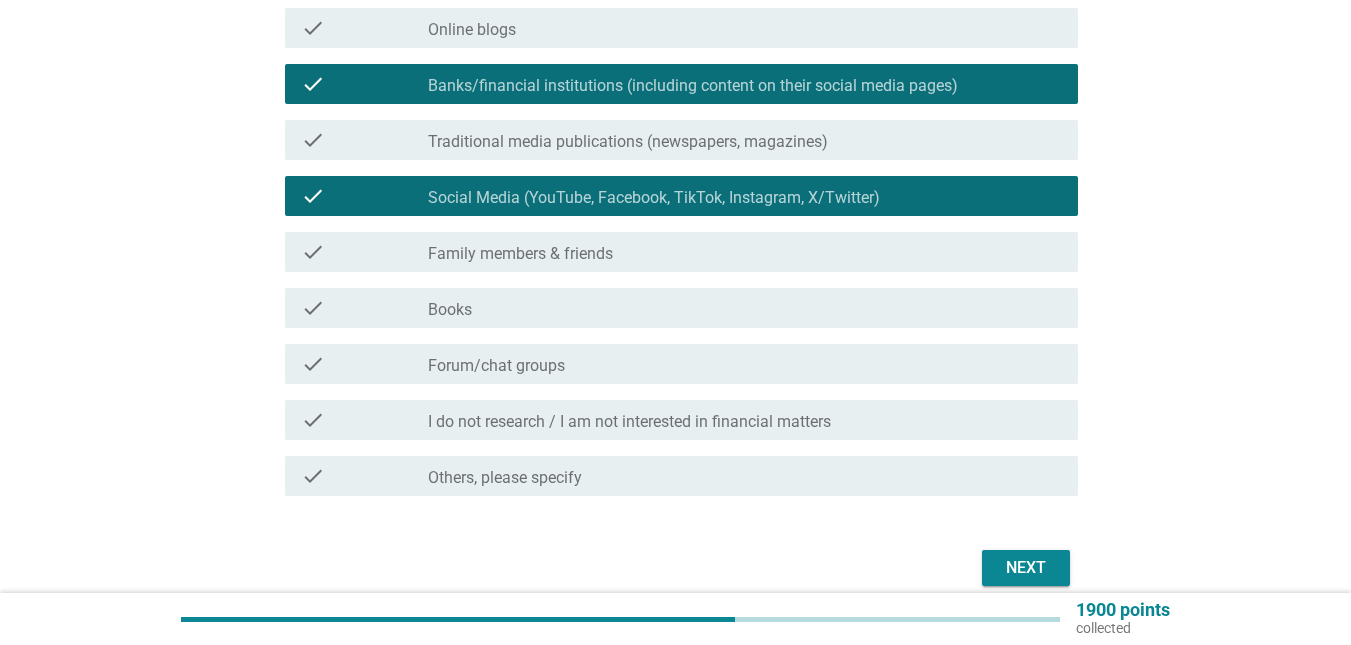 scroll, scrollTop: 300, scrollLeft: 0, axis: vertical 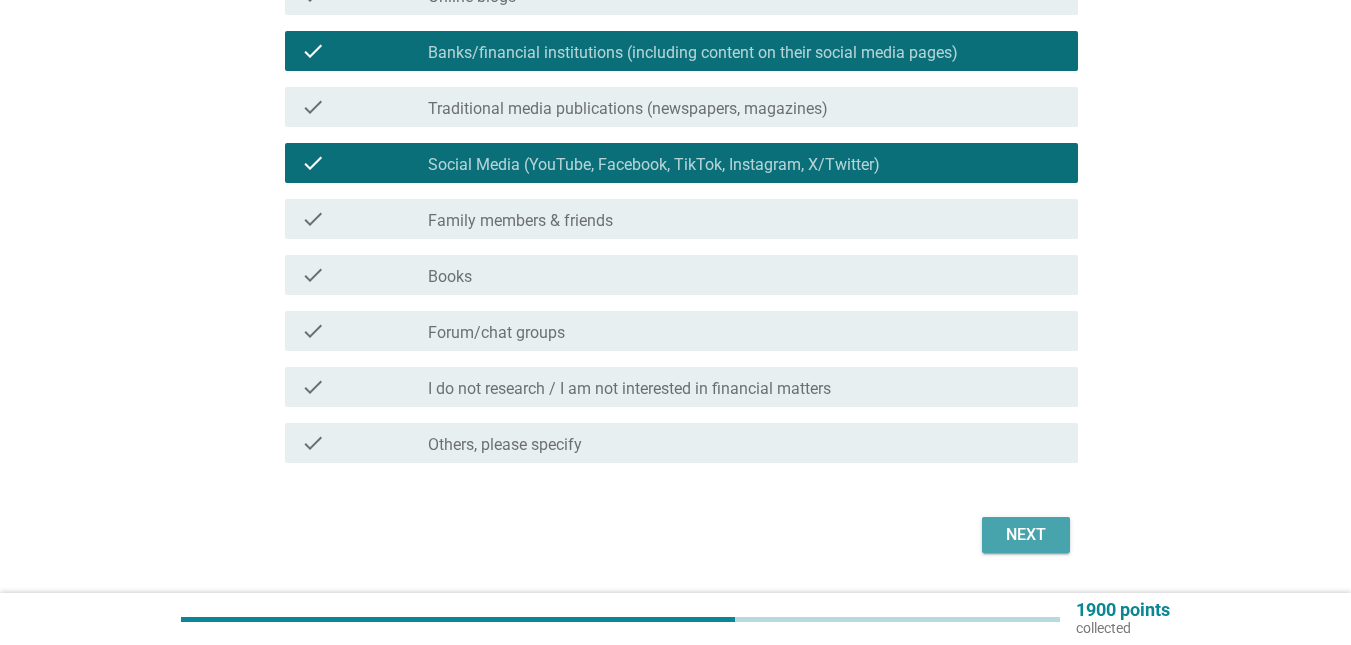 click on "Next" at bounding box center (1026, 535) 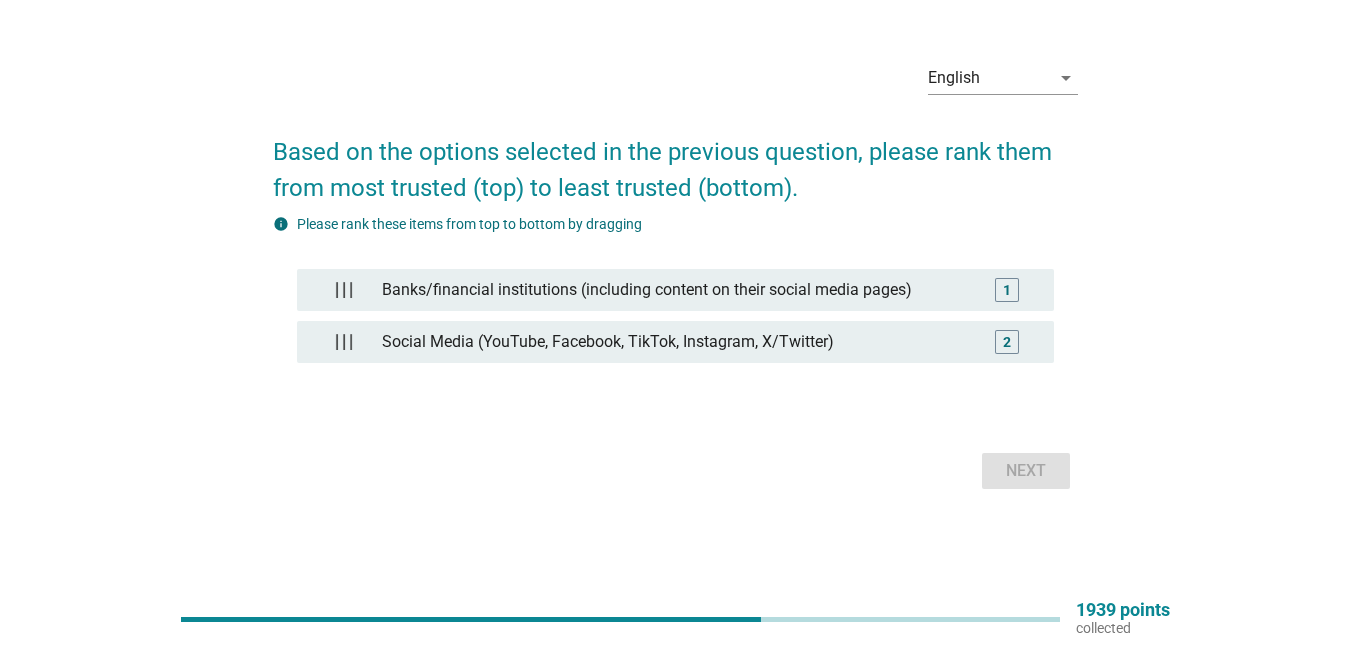 scroll, scrollTop: 0, scrollLeft: 0, axis: both 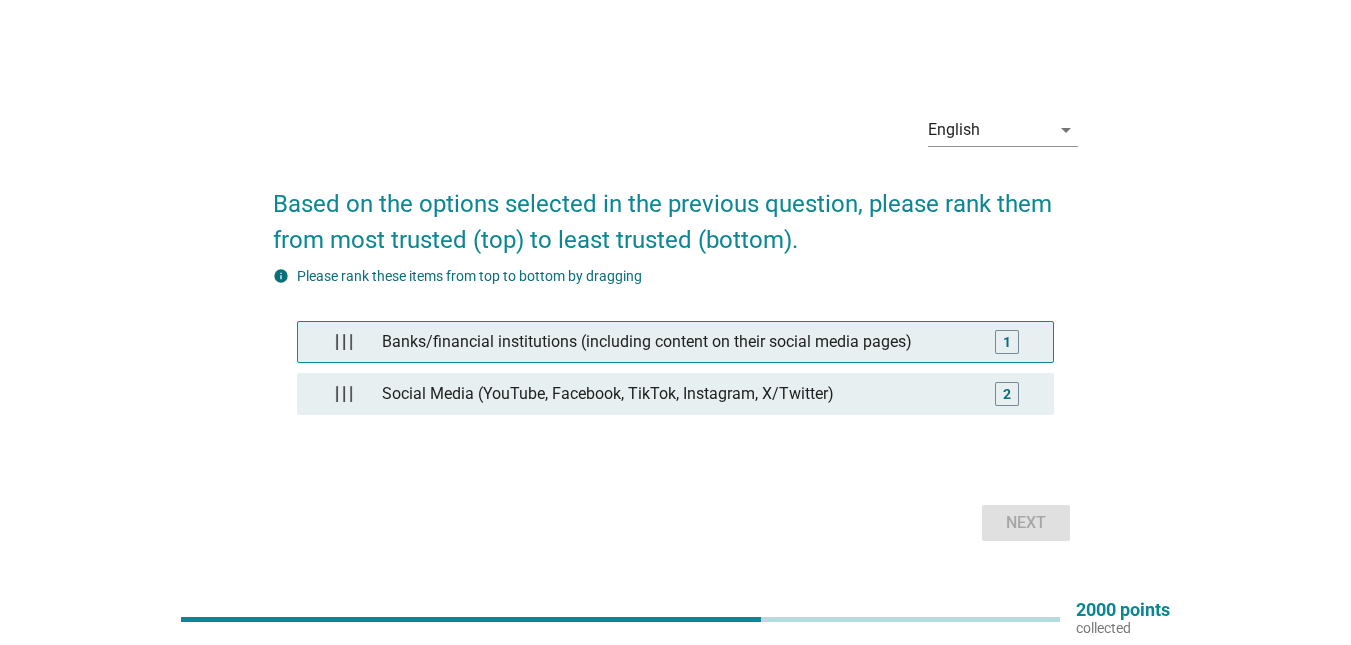 click on "Banks/financial institutions (including content on their social media pages)" at bounding box center [675, 342] 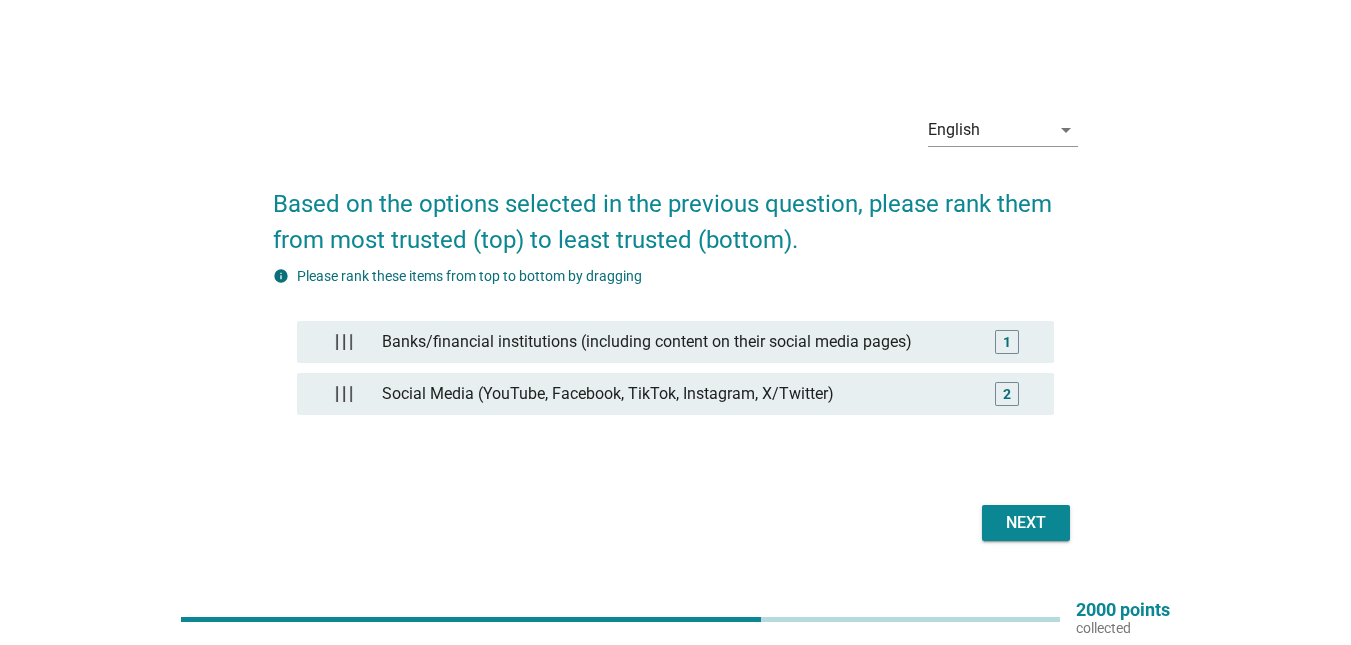 click on "Next" at bounding box center (1026, 523) 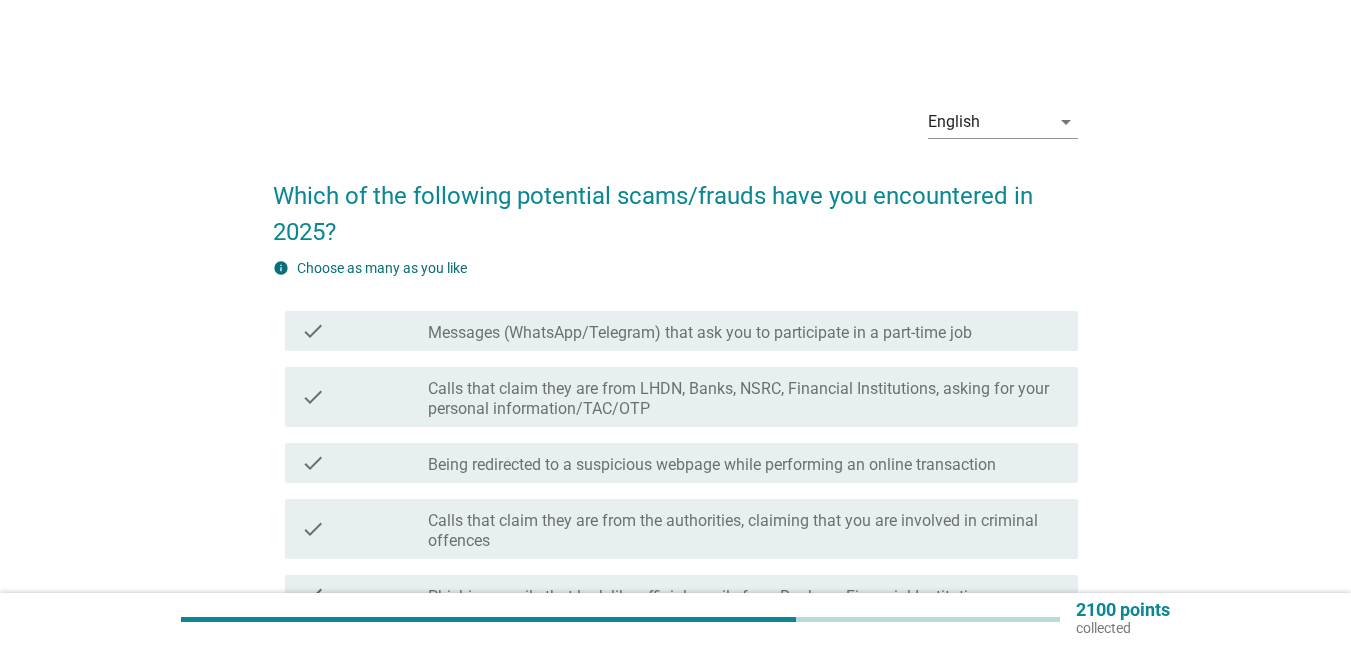 click on "Calls that claim they are from LHDN, Banks, NSRC, Financial Institutions, asking for your personal information/TAC/OTP" at bounding box center [745, 399] 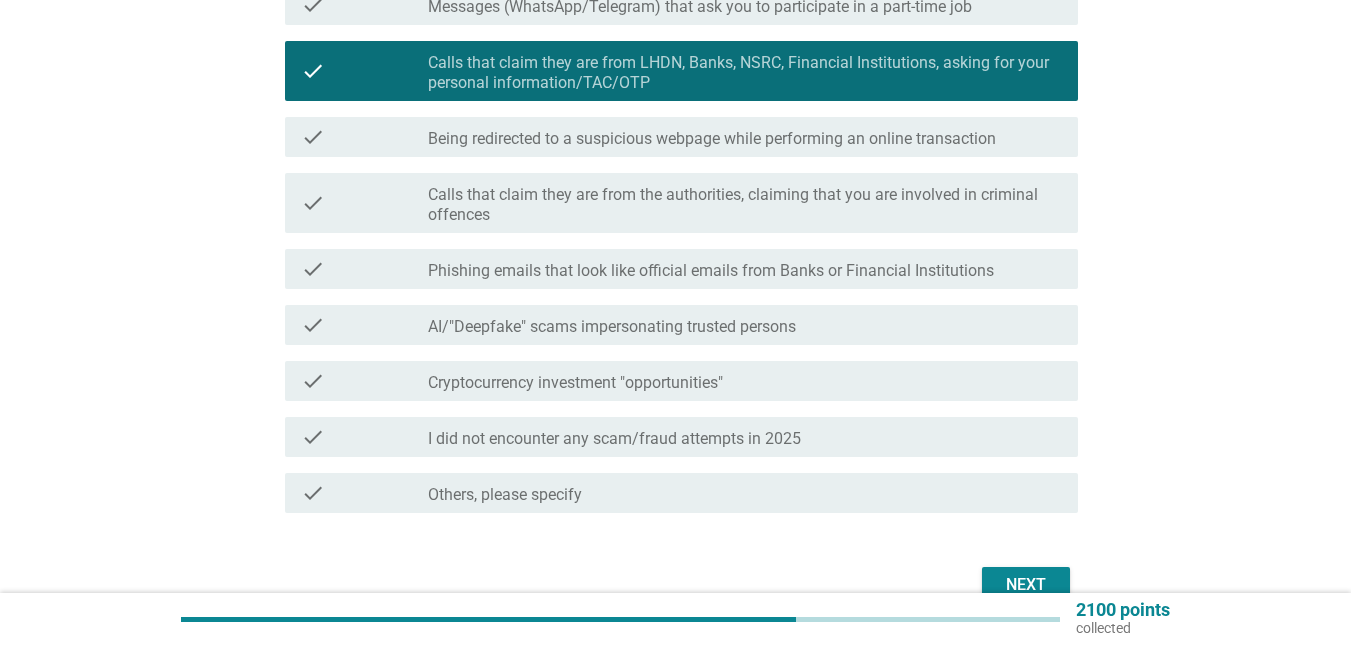 scroll, scrollTop: 400, scrollLeft: 0, axis: vertical 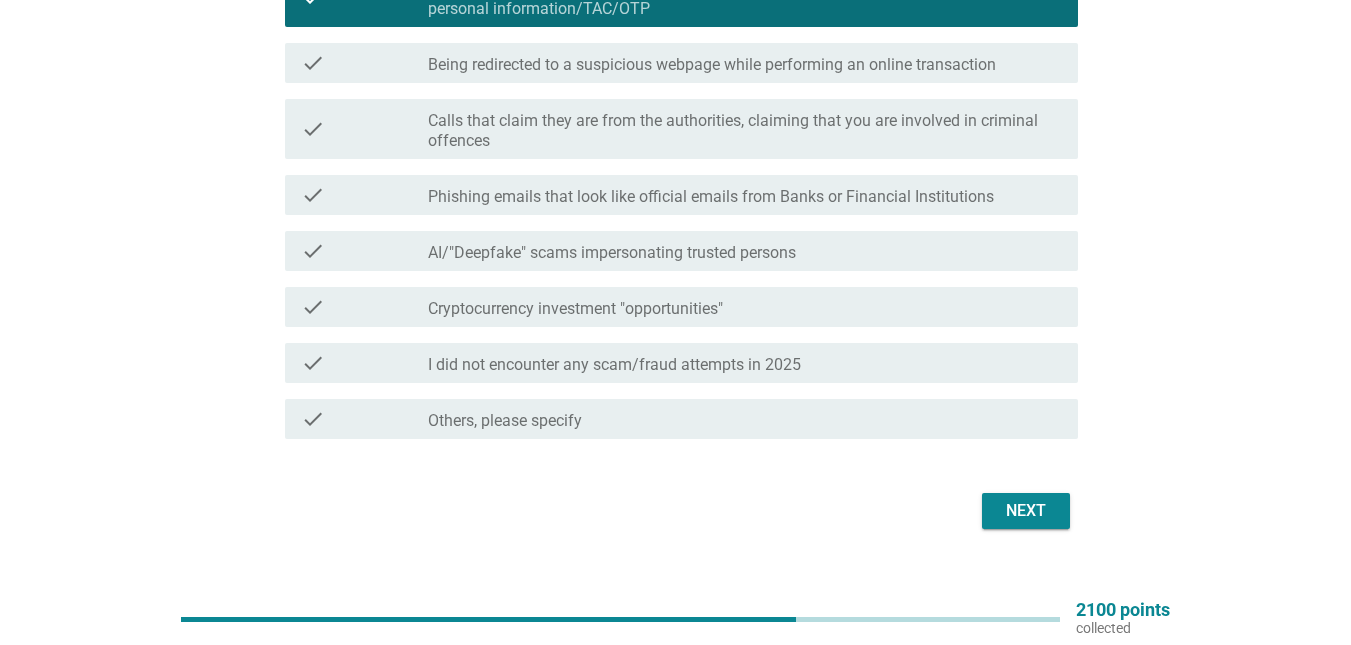 click on "Next" at bounding box center (1026, 511) 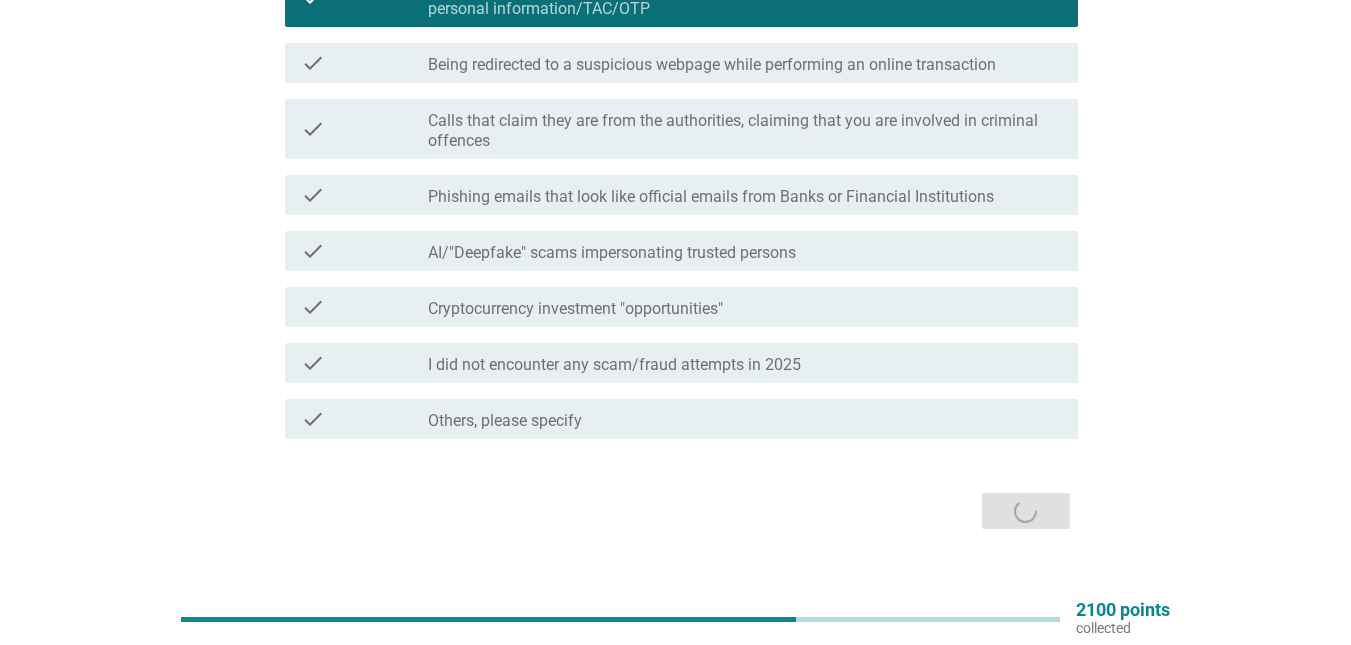 scroll, scrollTop: 0, scrollLeft: 0, axis: both 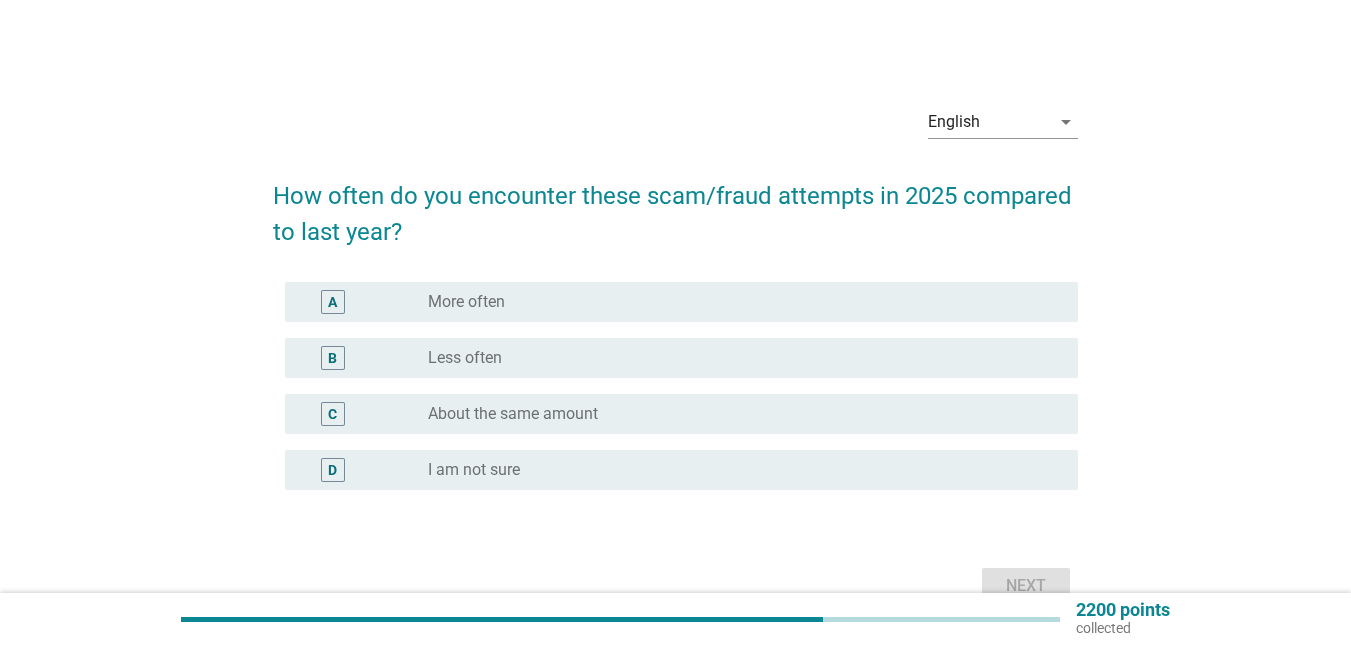 click on "Less often" at bounding box center (465, 358) 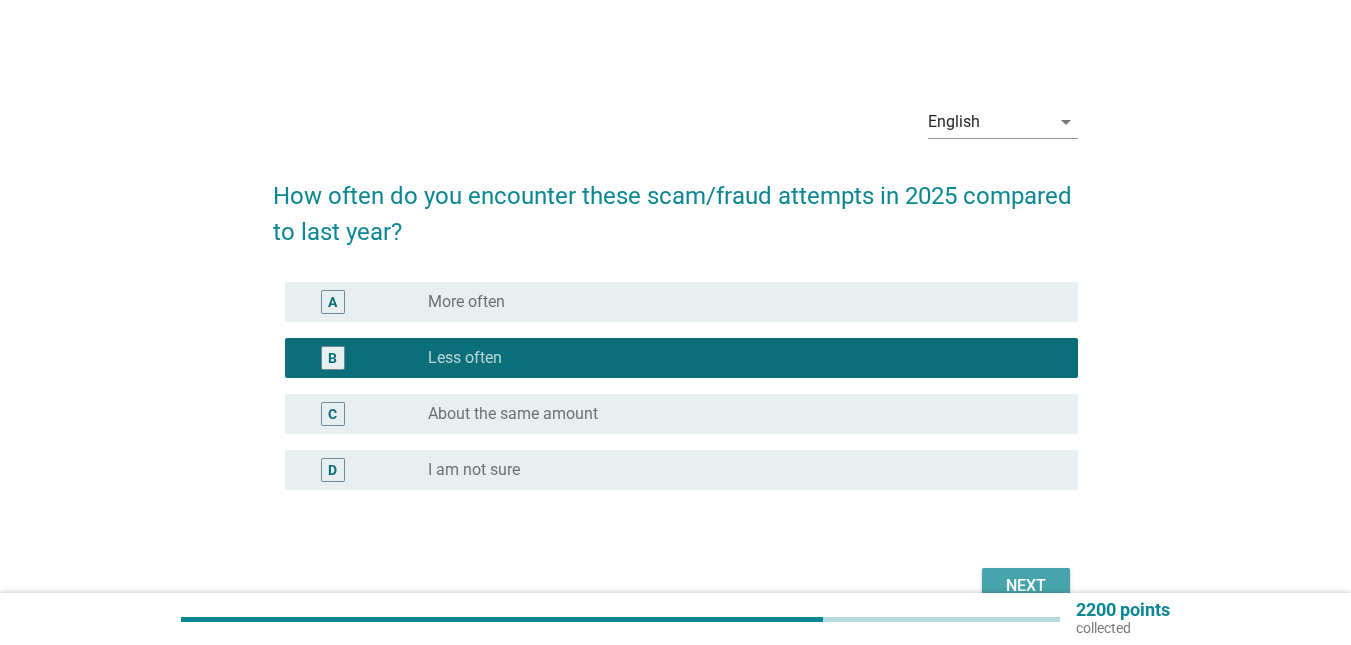 click on "Next" at bounding box center [1026, 586] 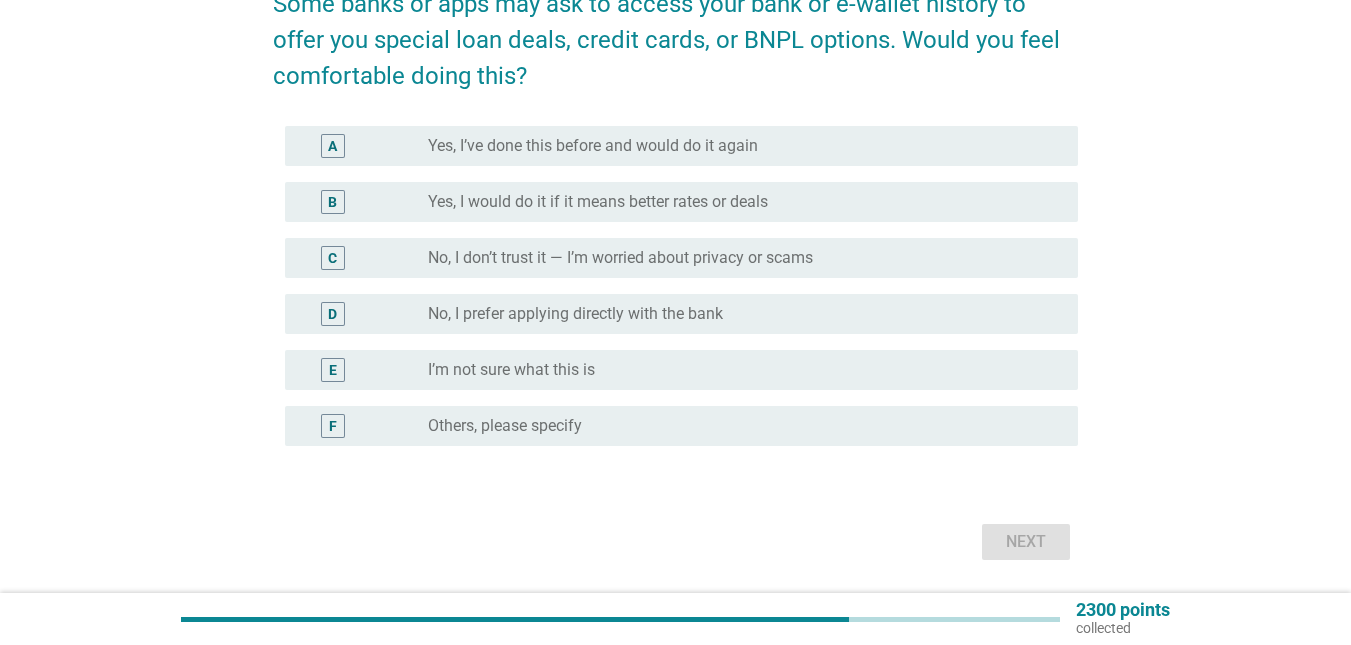 scroll, scrollTop: 255, scrollLeft: 0, axis: vertical 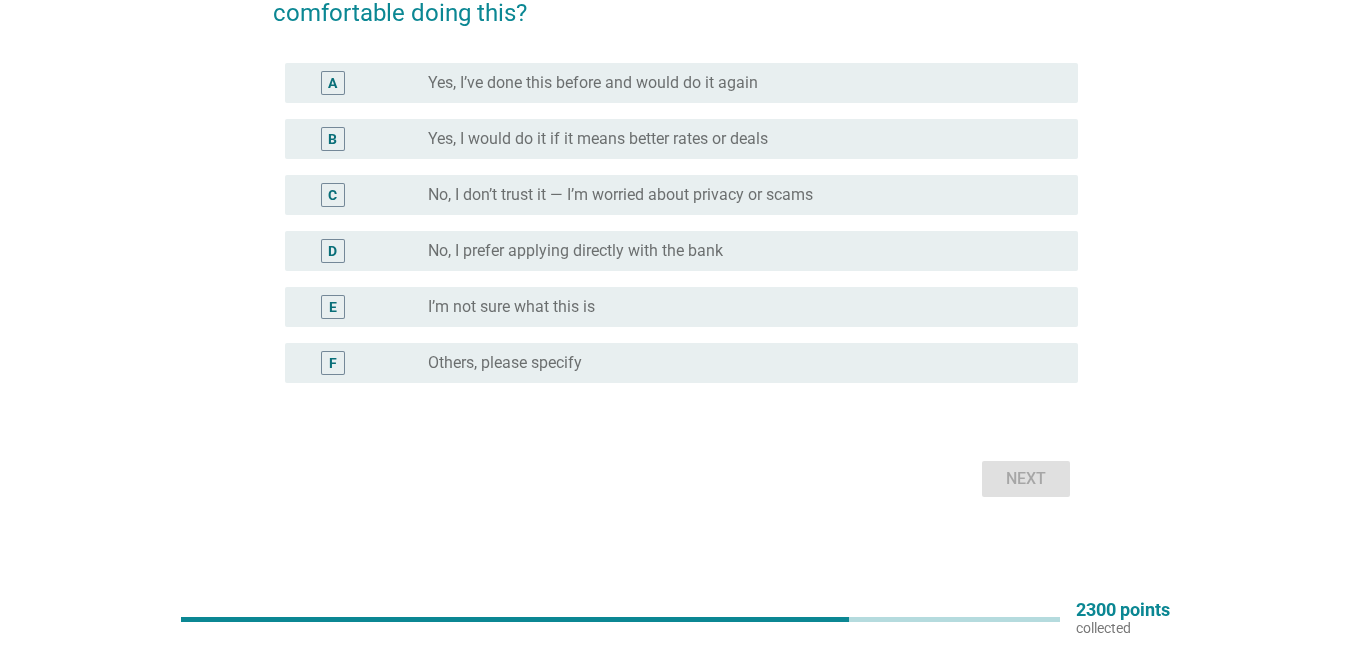click on "No, I prefer applying directly with the bank" at bounding box center (575, 251) 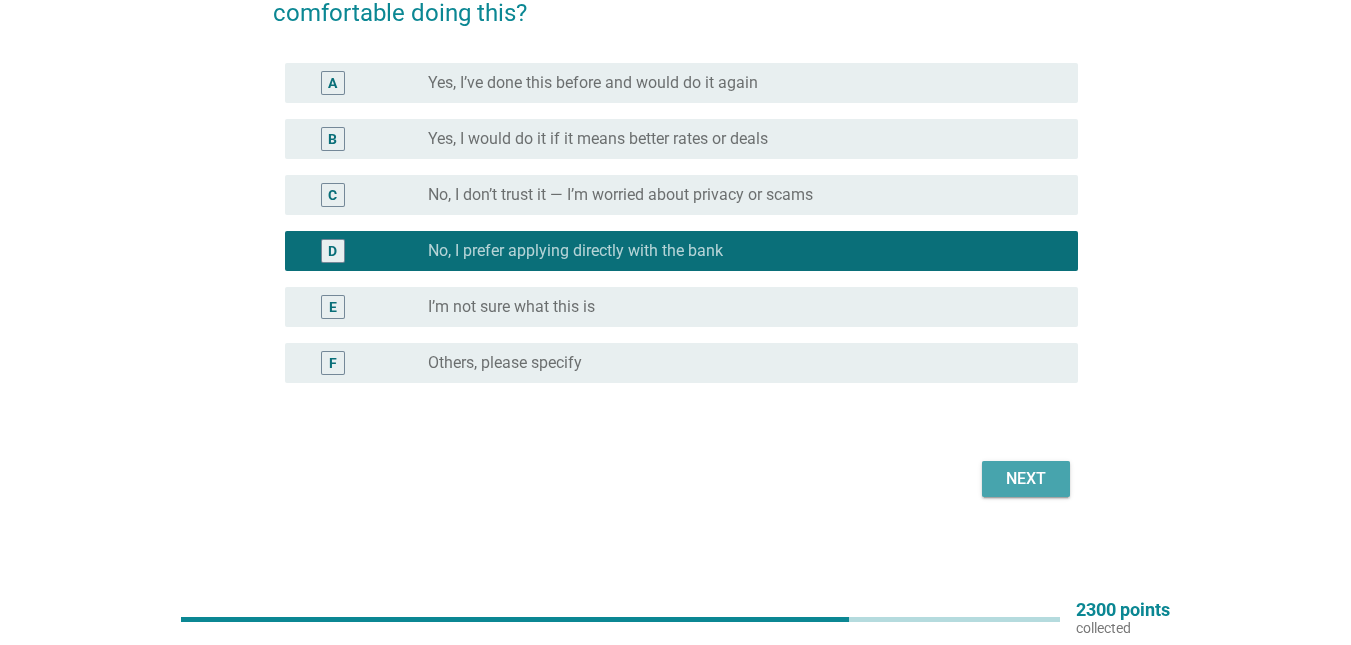 click on "Next" at bounding box center [1026, 479] 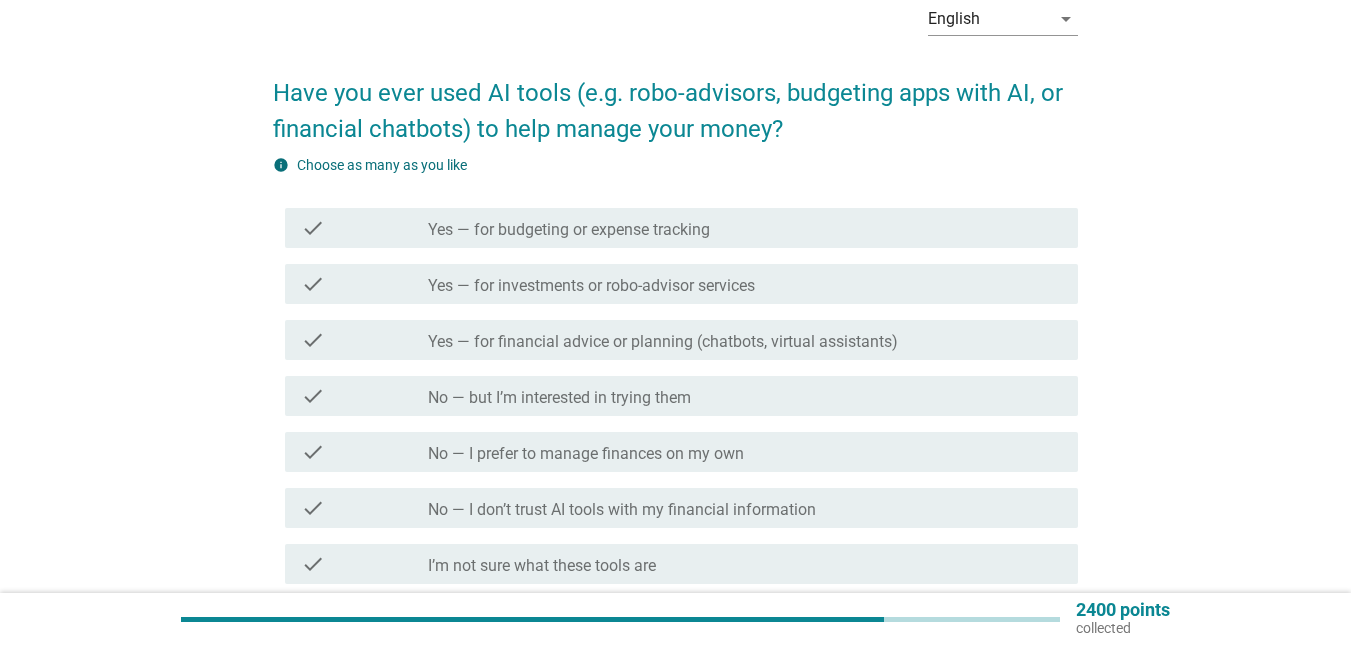 scroll, scrollTop: 200, scrollLeft: 0, axis: vertical 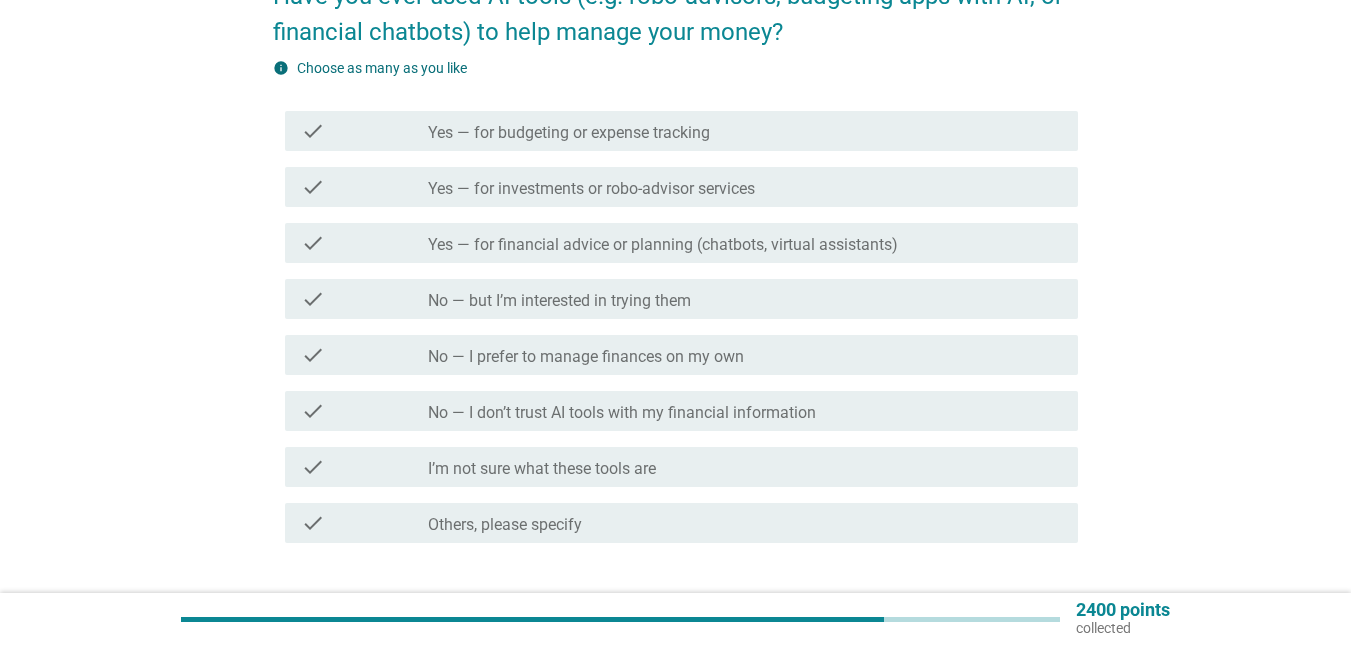 click on "check_box_outline_blank Others, please specify" at bounding box center [745, 523] 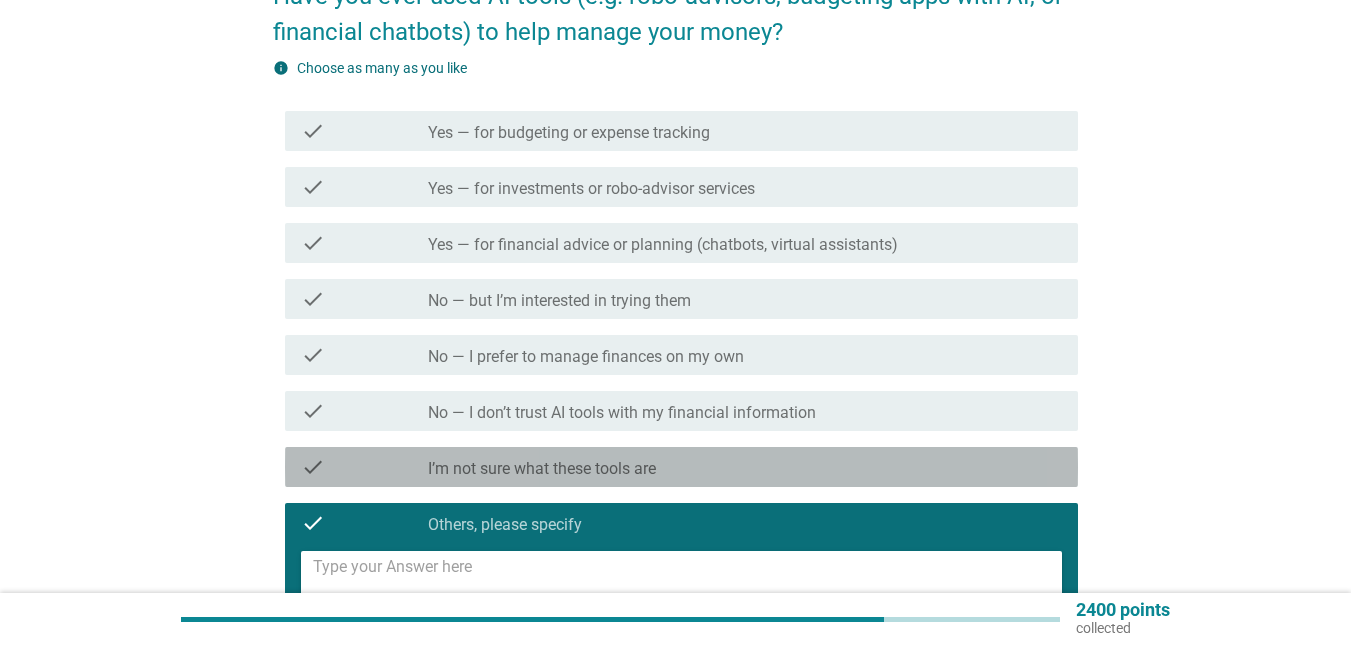 click on "check_box_outline_blank I’m not sure what these tools are" at bounding box center (745, 467) 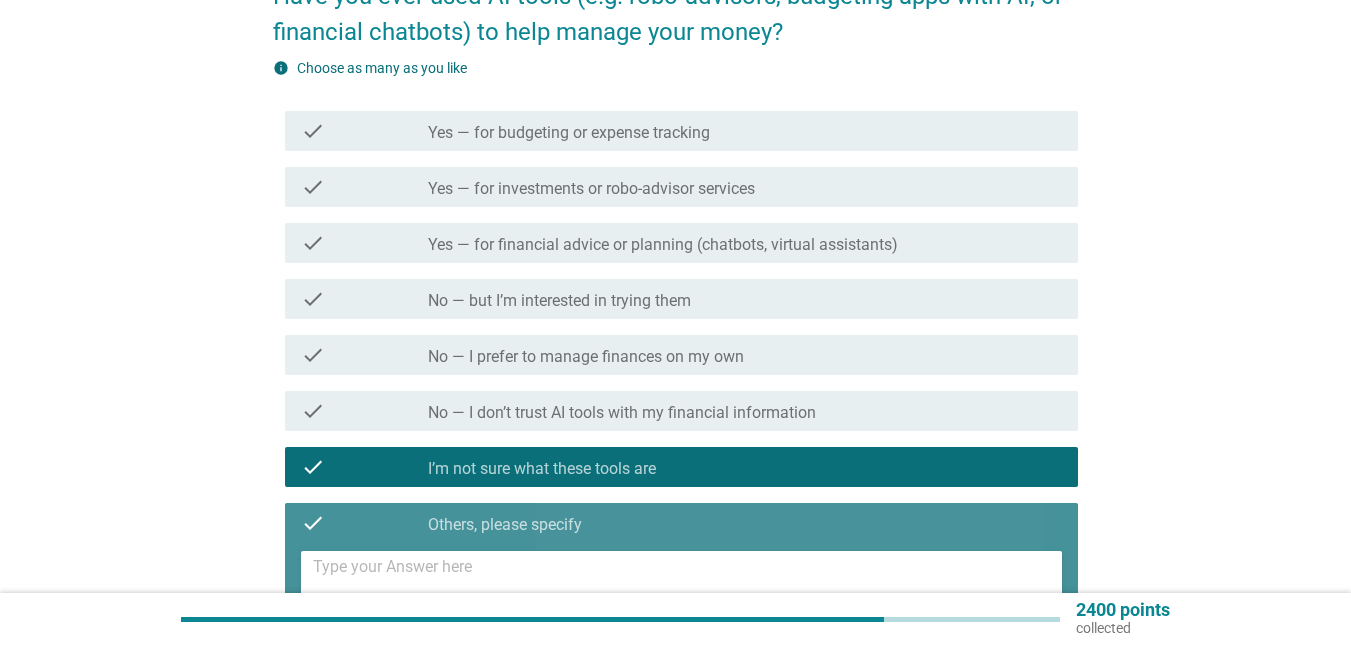 click on "check     check_box_outline_blank Others, please specify" at bounding box center [681, 523] 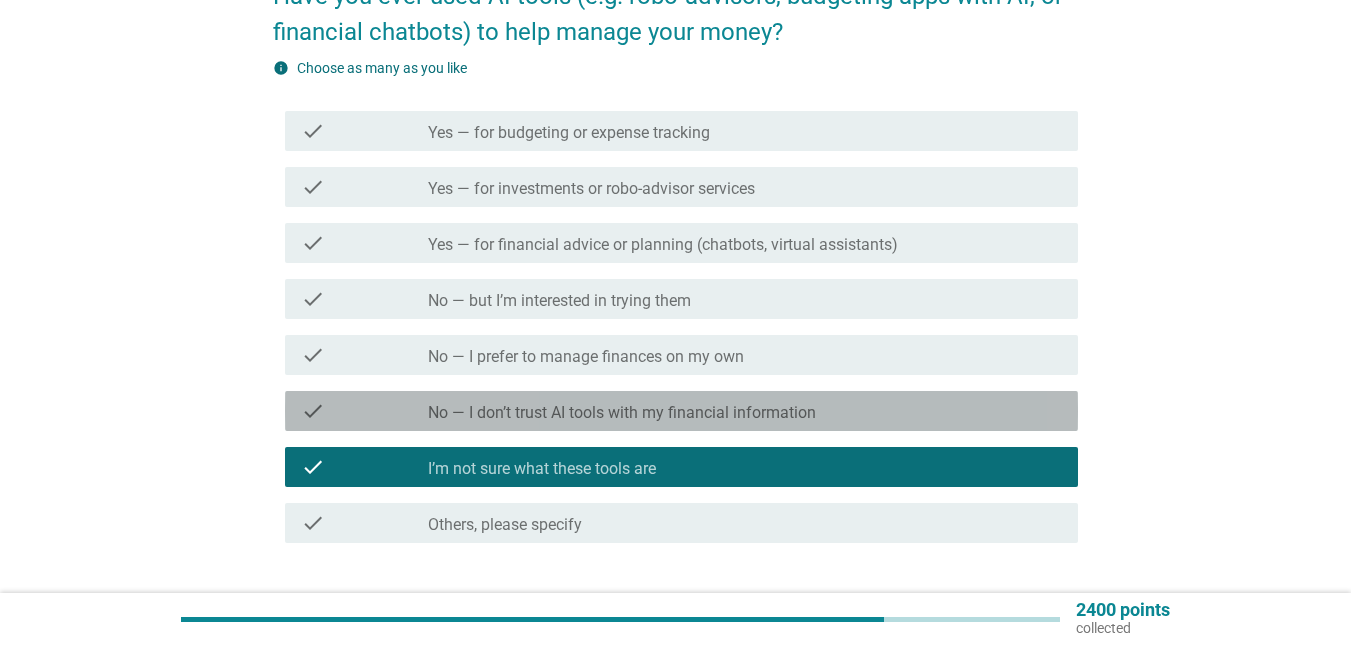 click on "No — I don’t trust AI tools with my financial information" at bounding box center (622, 413) 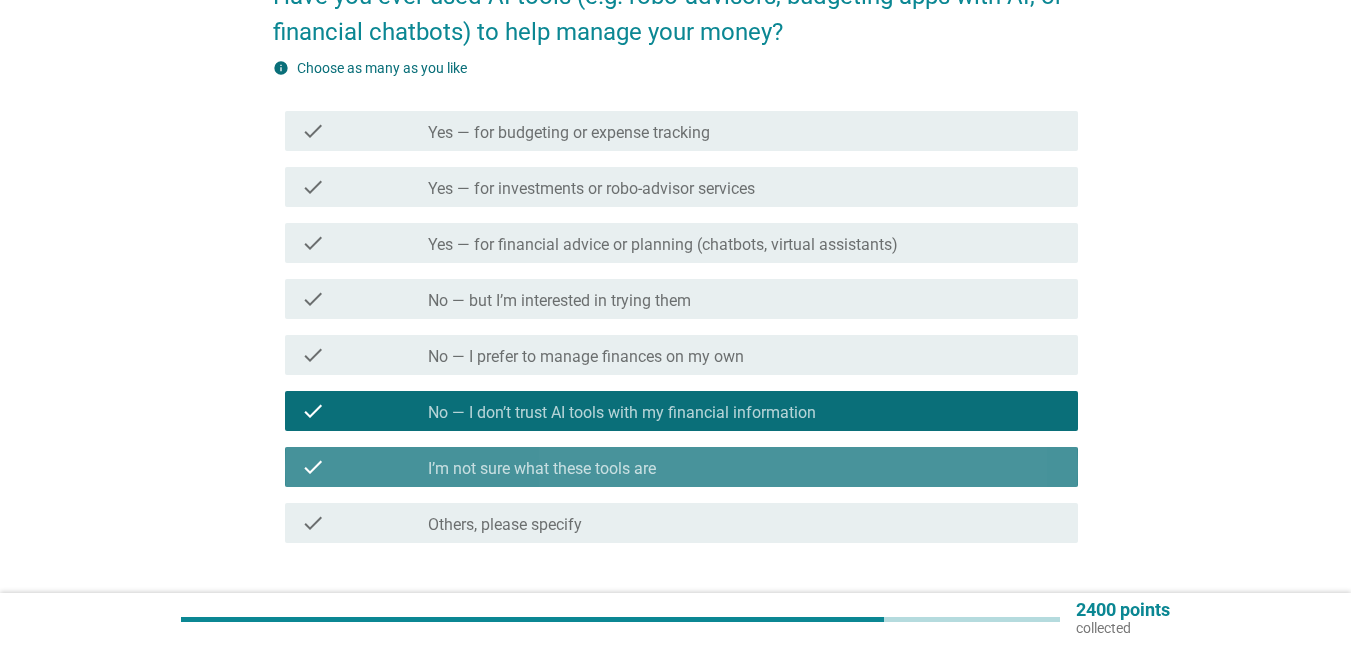 click on "check_box_outline_blank I’m not sure what these tools are" at bounding box center [745, 467] 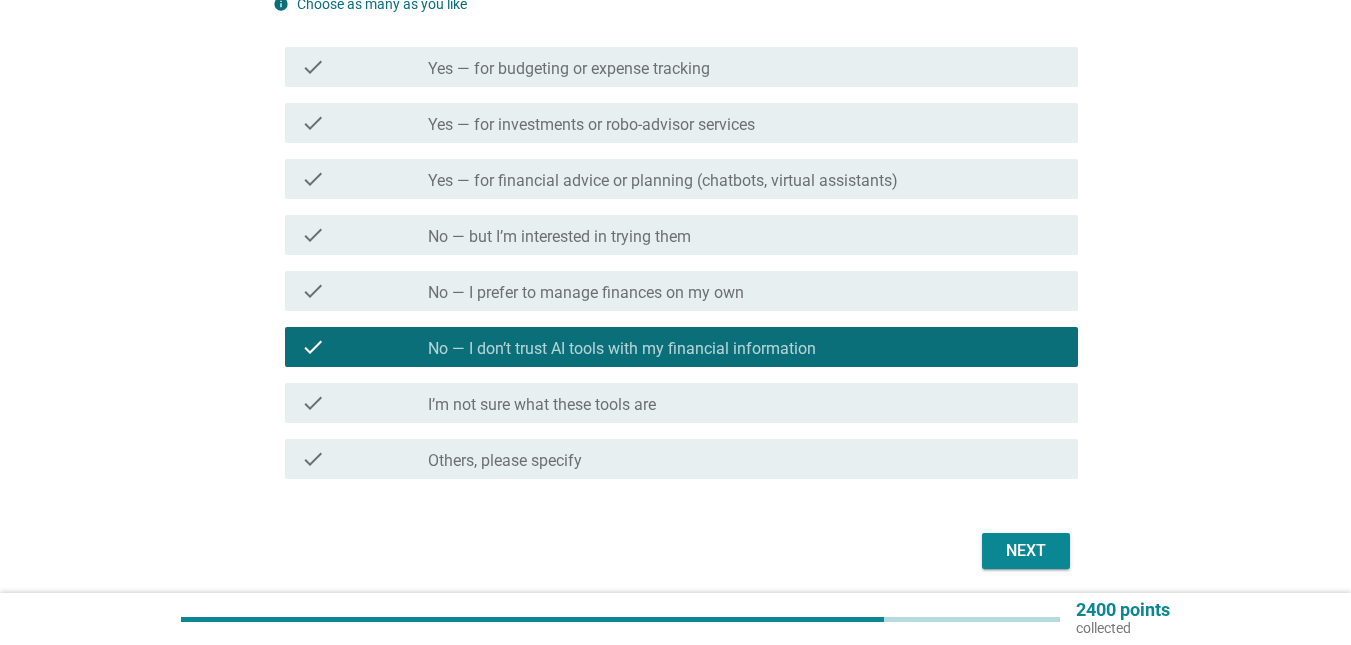 scroll, scrollTop: 336, scrollLeft: 0, axis: vertical 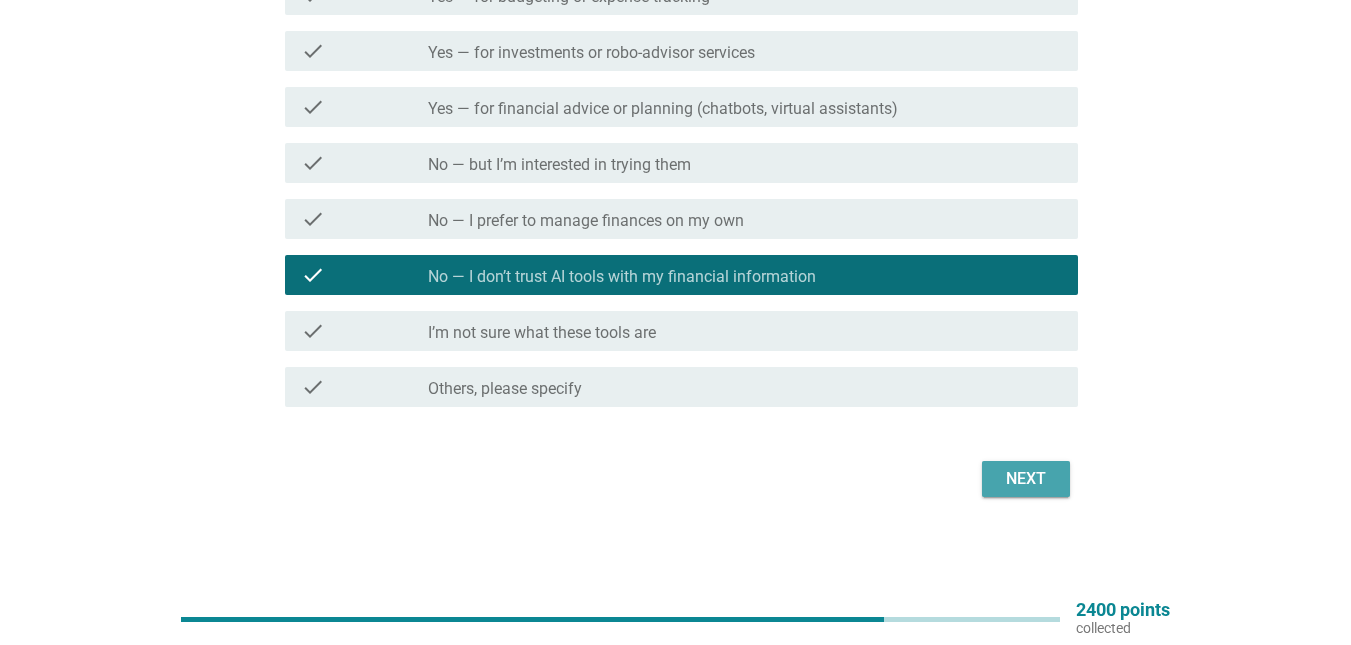 click on "Next" at bounding box center (1026, 479) 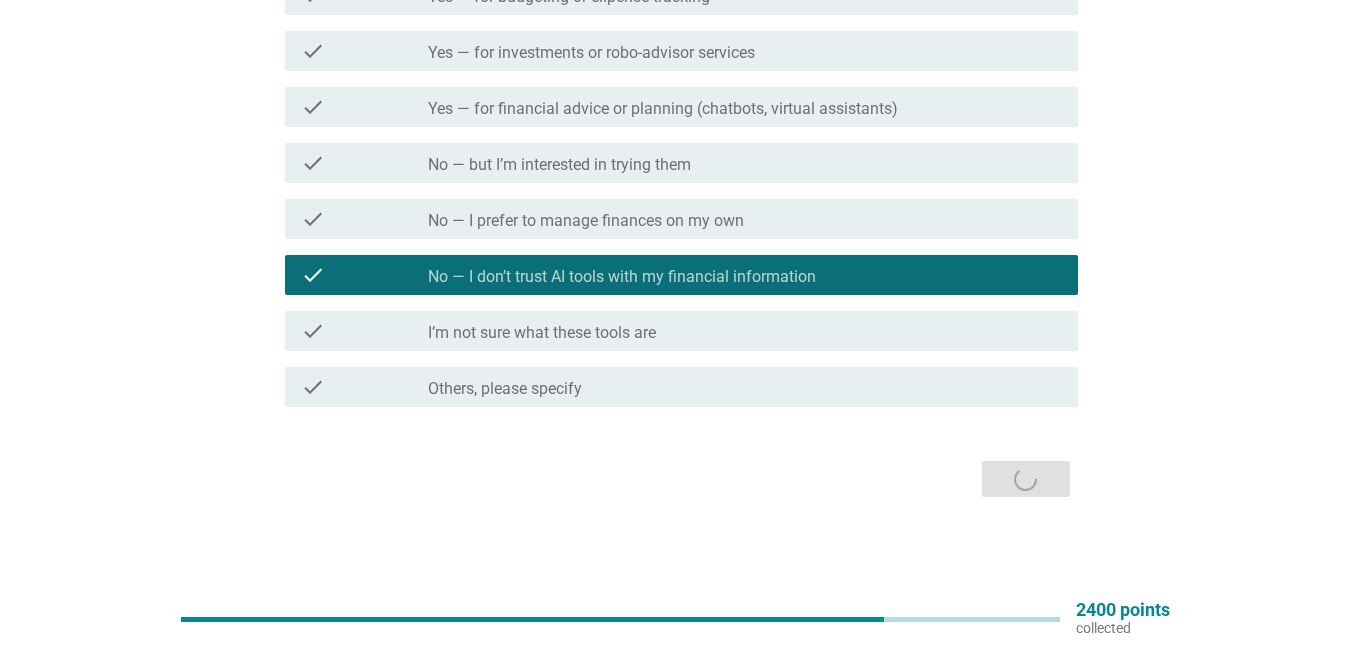 scroll, scrollTop: 0, scrollLeft: 0, axis: both 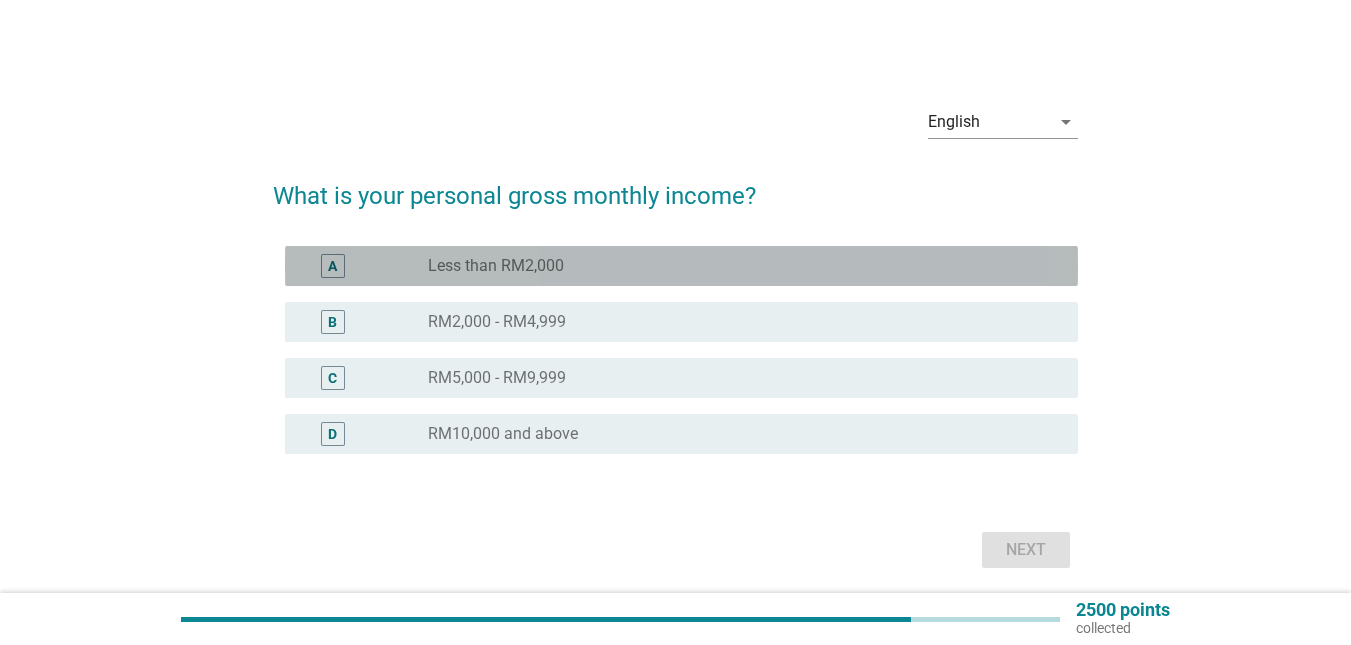click on "Less than RM2,000" at bounding box center (496, 266) 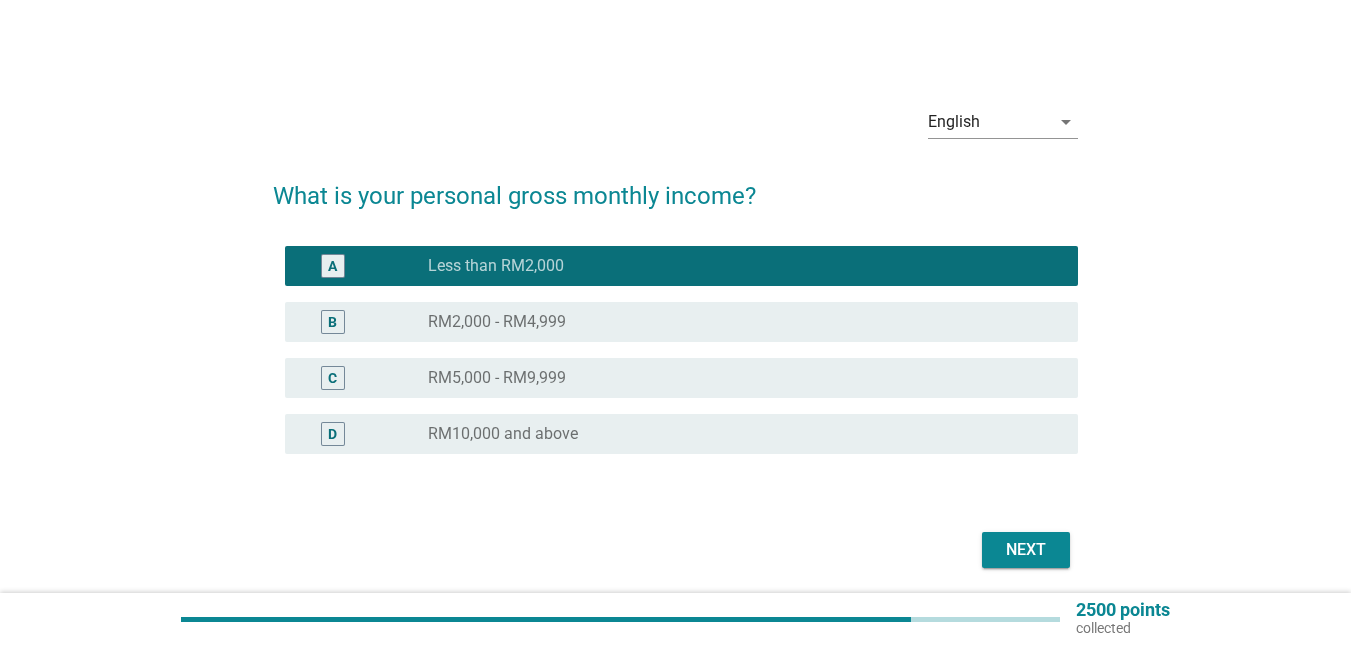 click on "Next" at bounding box center [1026, 550] 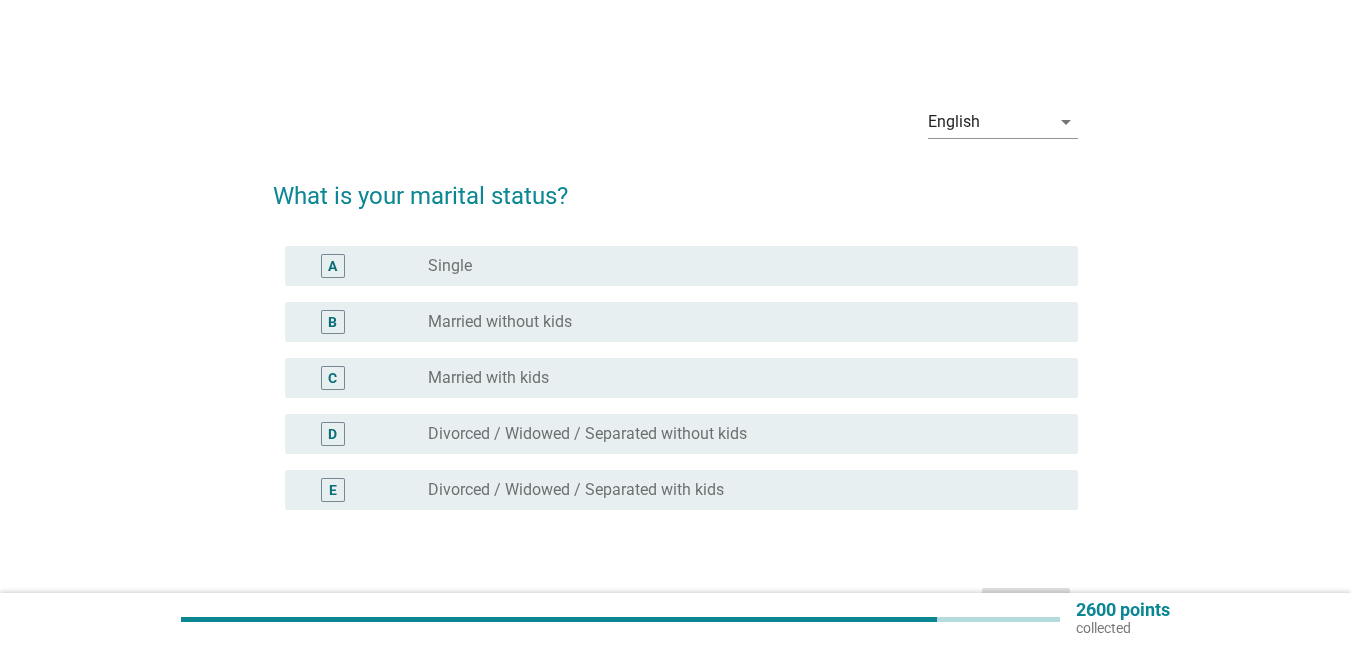 click on "C     radio_button_unchecked Married with kids" at bounding box center (681, 378) 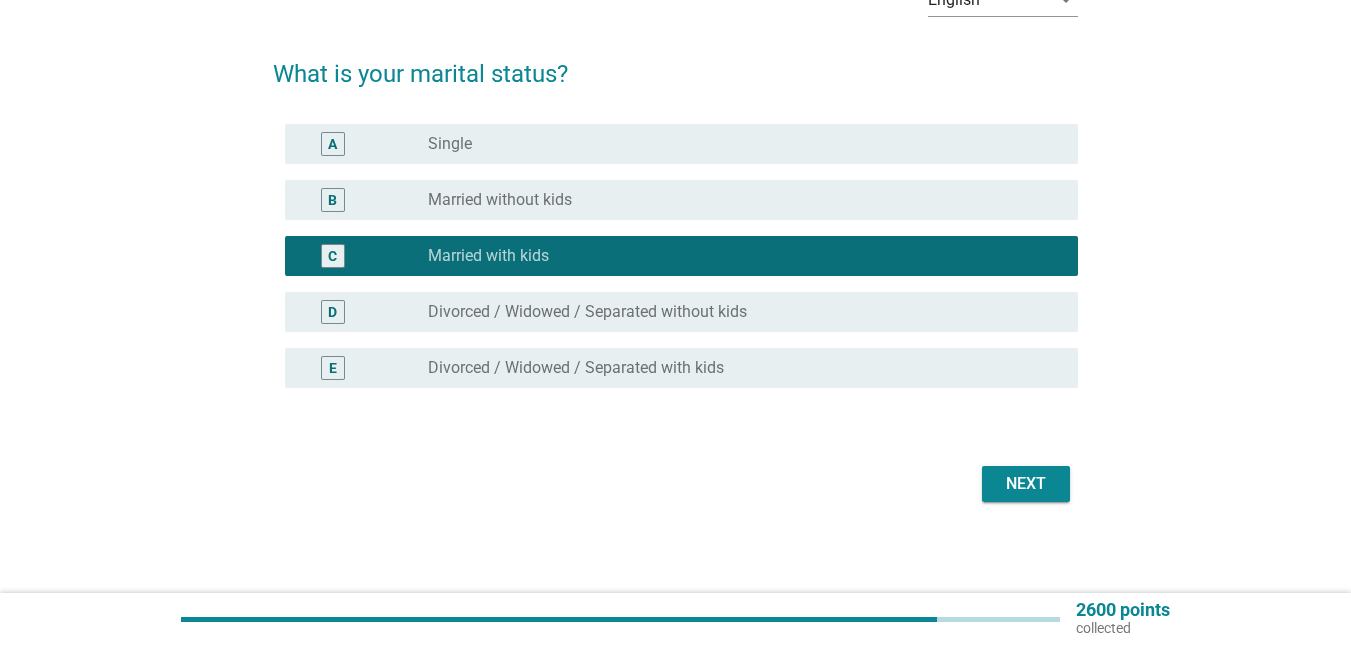 scroll, scrollTop: 127, scrollLeft: 0, axis: vertical 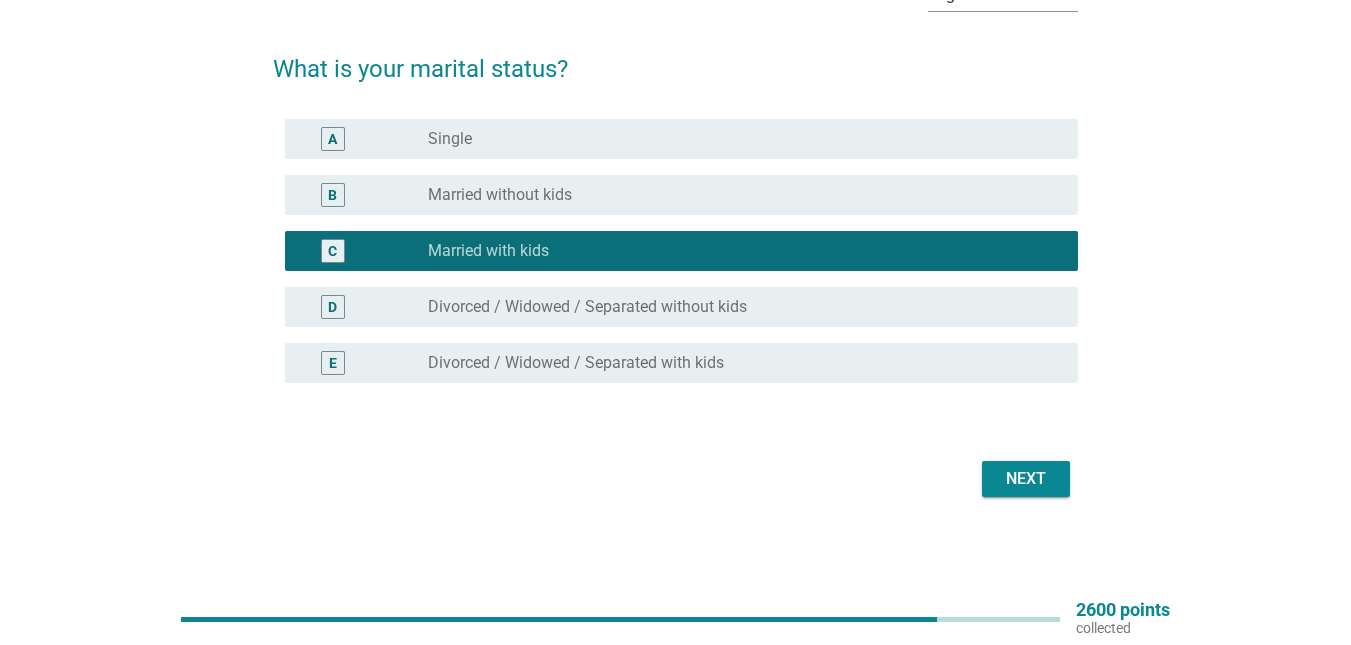 click on "Next" at bounding box center [1026, 479] 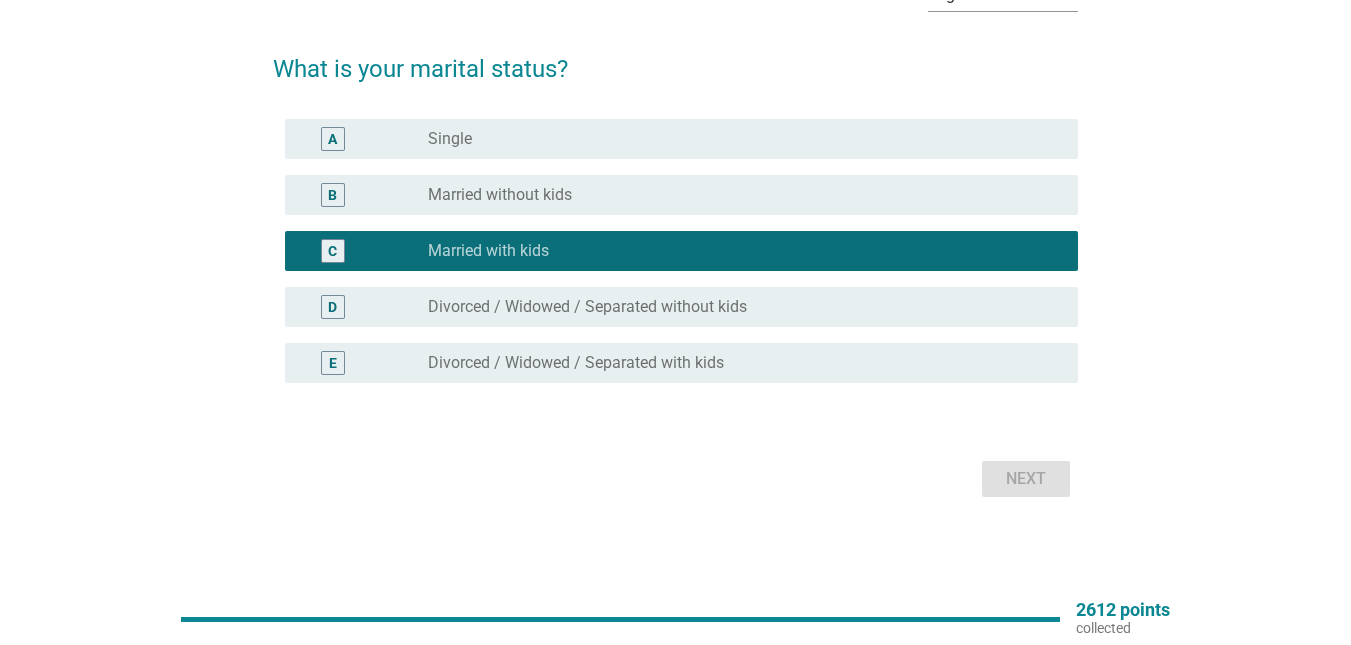 scroll, scrollTop: 0, scrollLeft: 0, axis: both 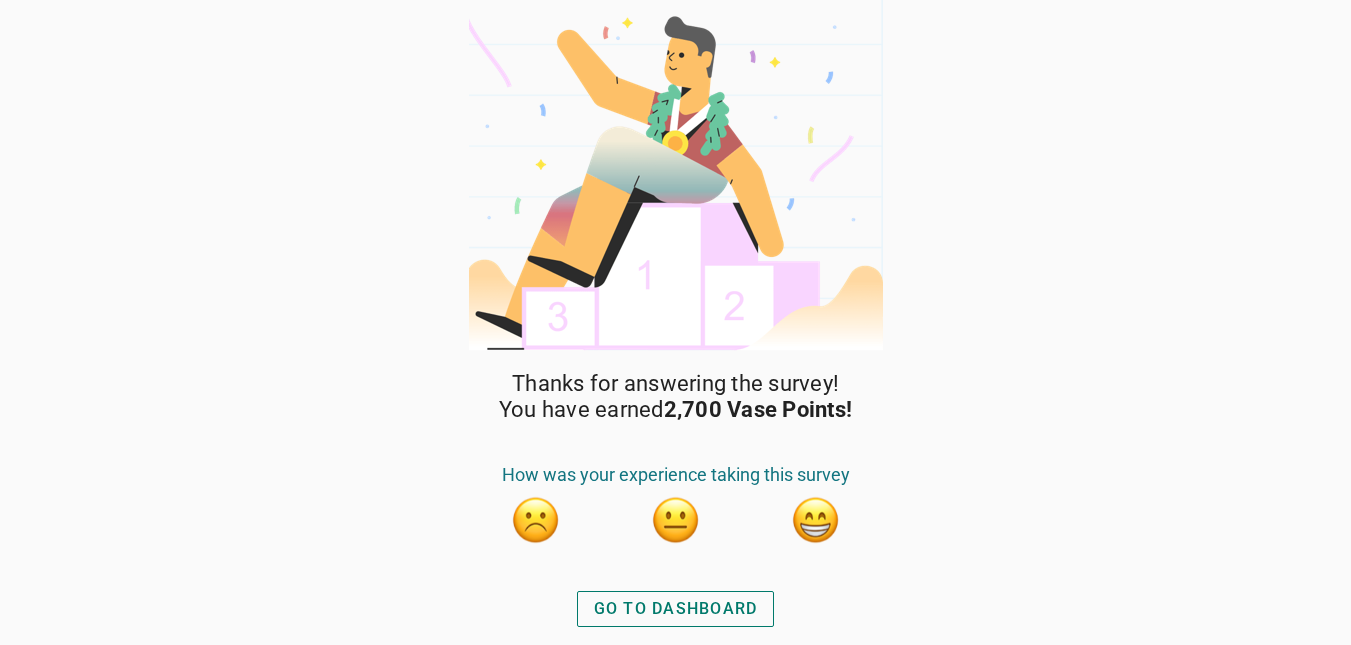 click at bounding box center [816, 520] 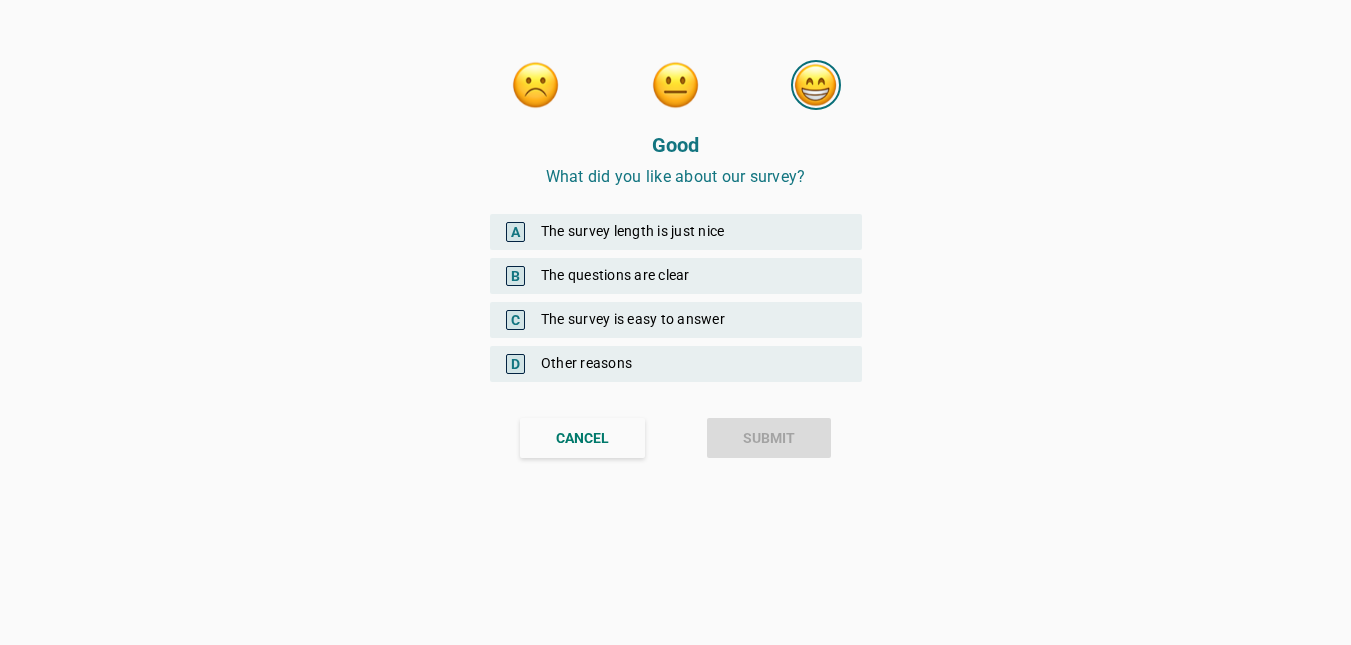 click on "C
The survey is easy to answer" at bounding box center [676, 320] 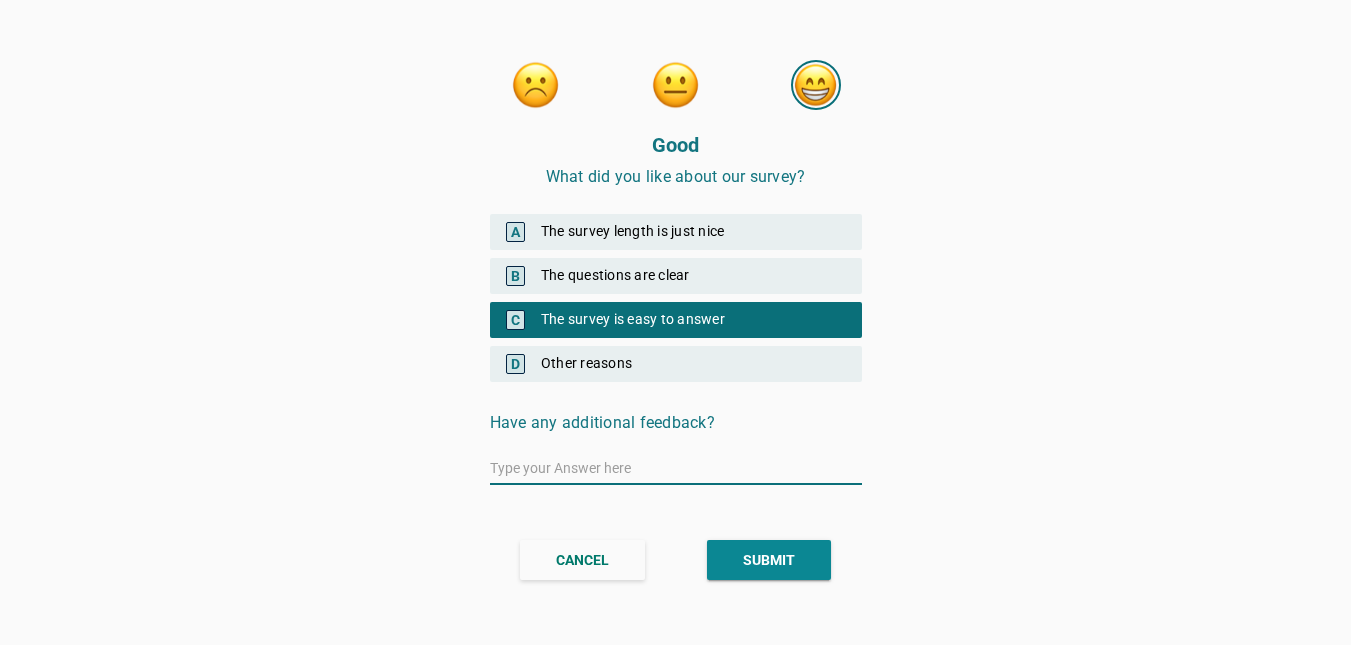 click on "SUBMIT" at bounding box center (769, 560) 